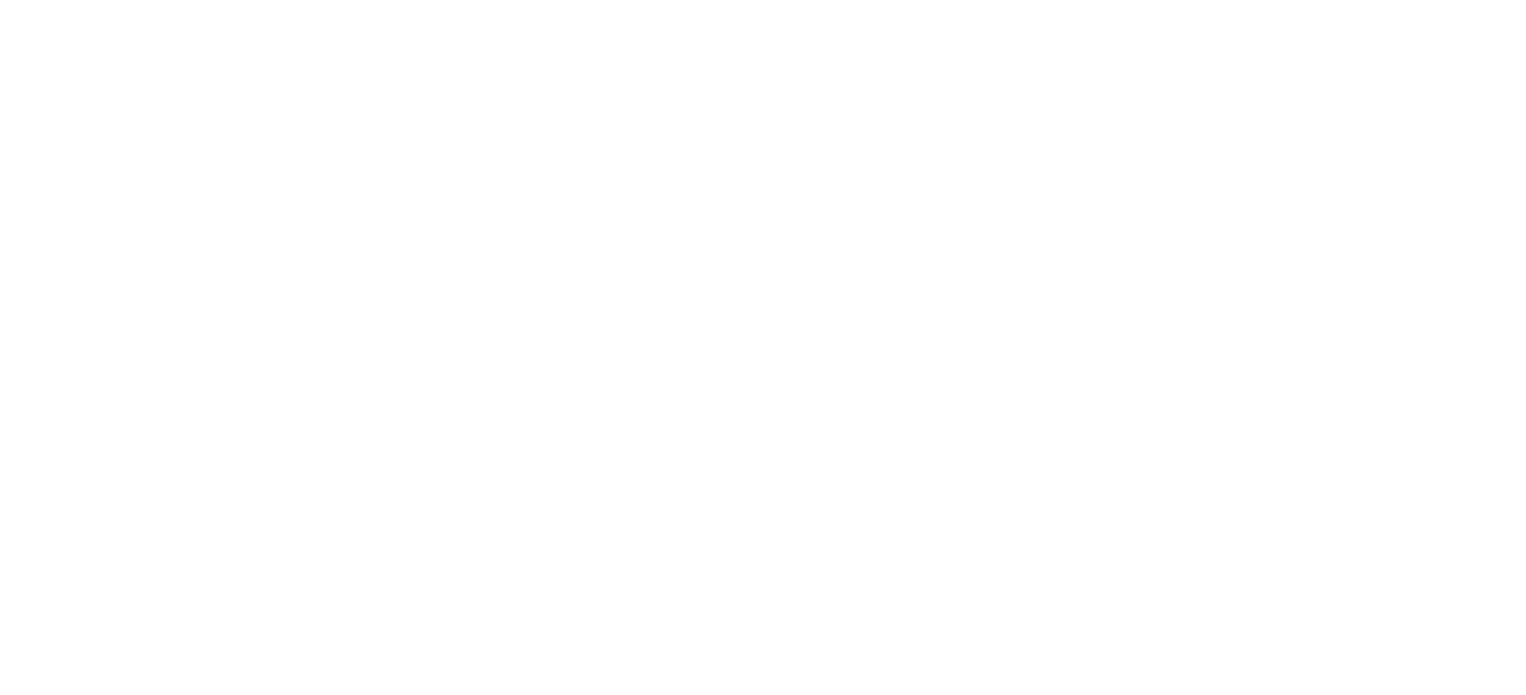 scroll, scrollTop: 0, scrollLeft: 0, axis: both 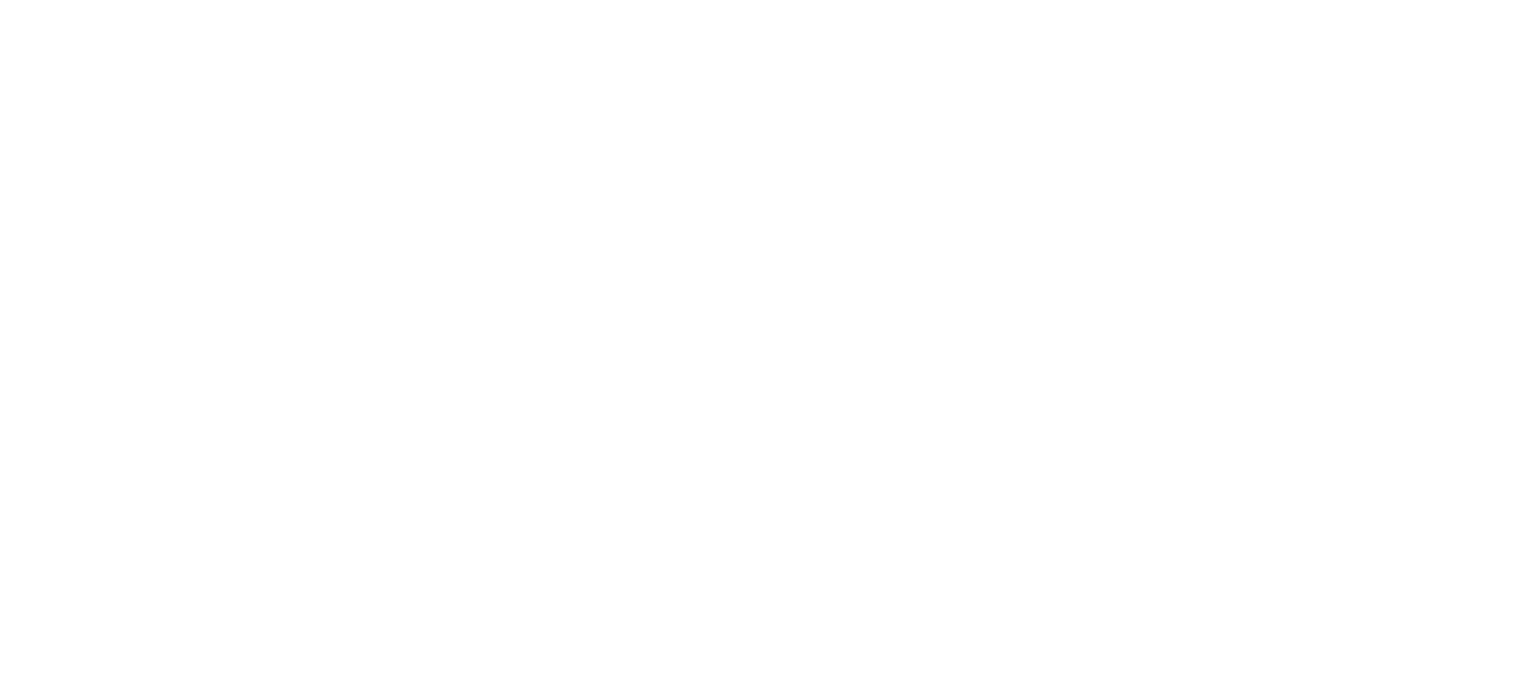 select on "*" 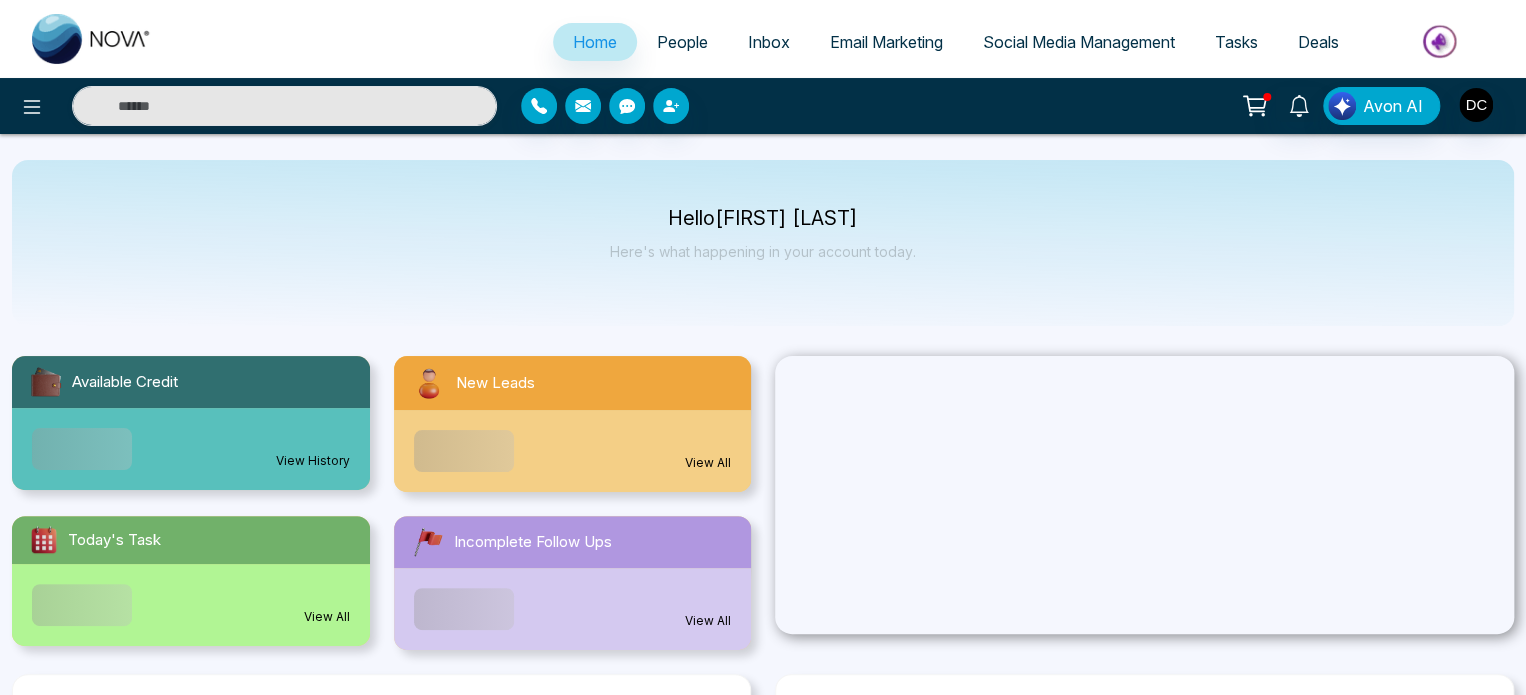 click on "People" at bounding box center (682, 42) 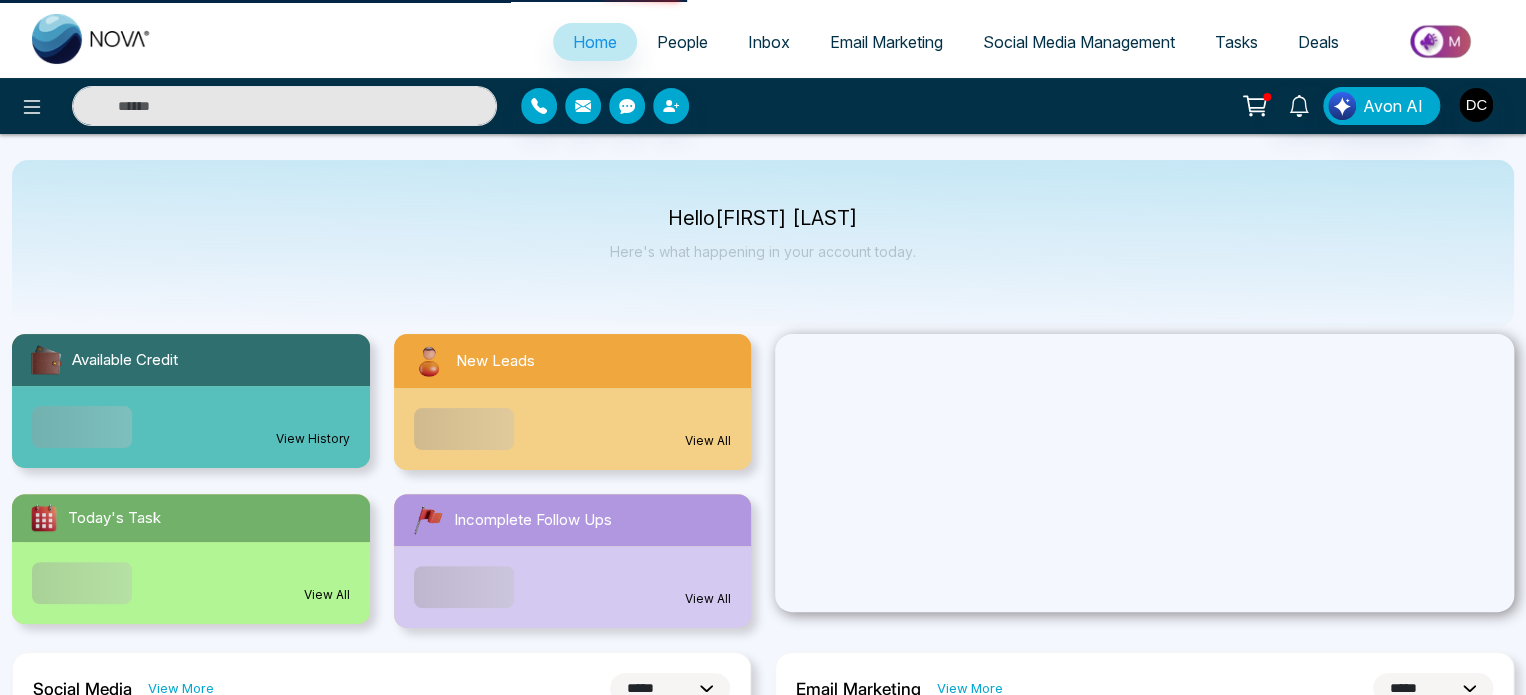 scroll, scrollTop: 0, scrollLeft: 0, axis: both 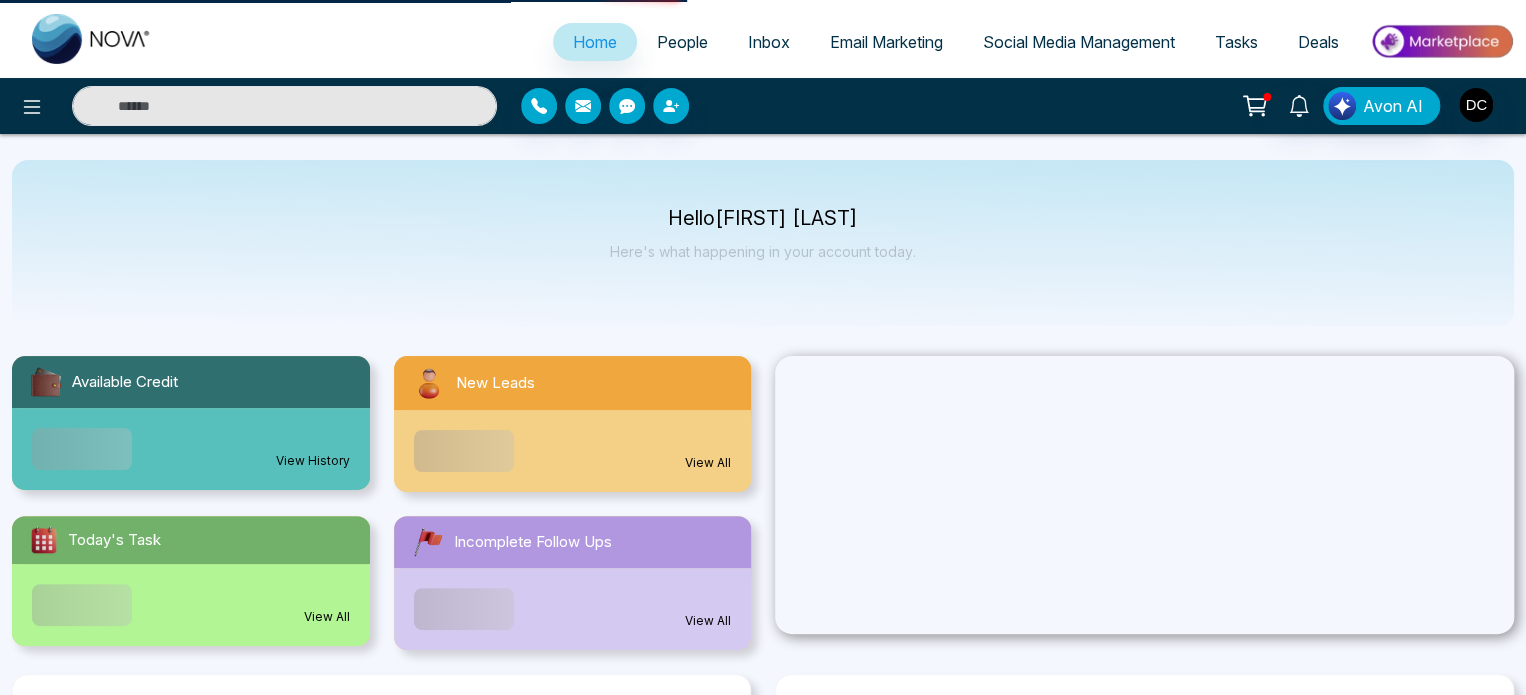 click on "People" at bounding box center (682, 42) 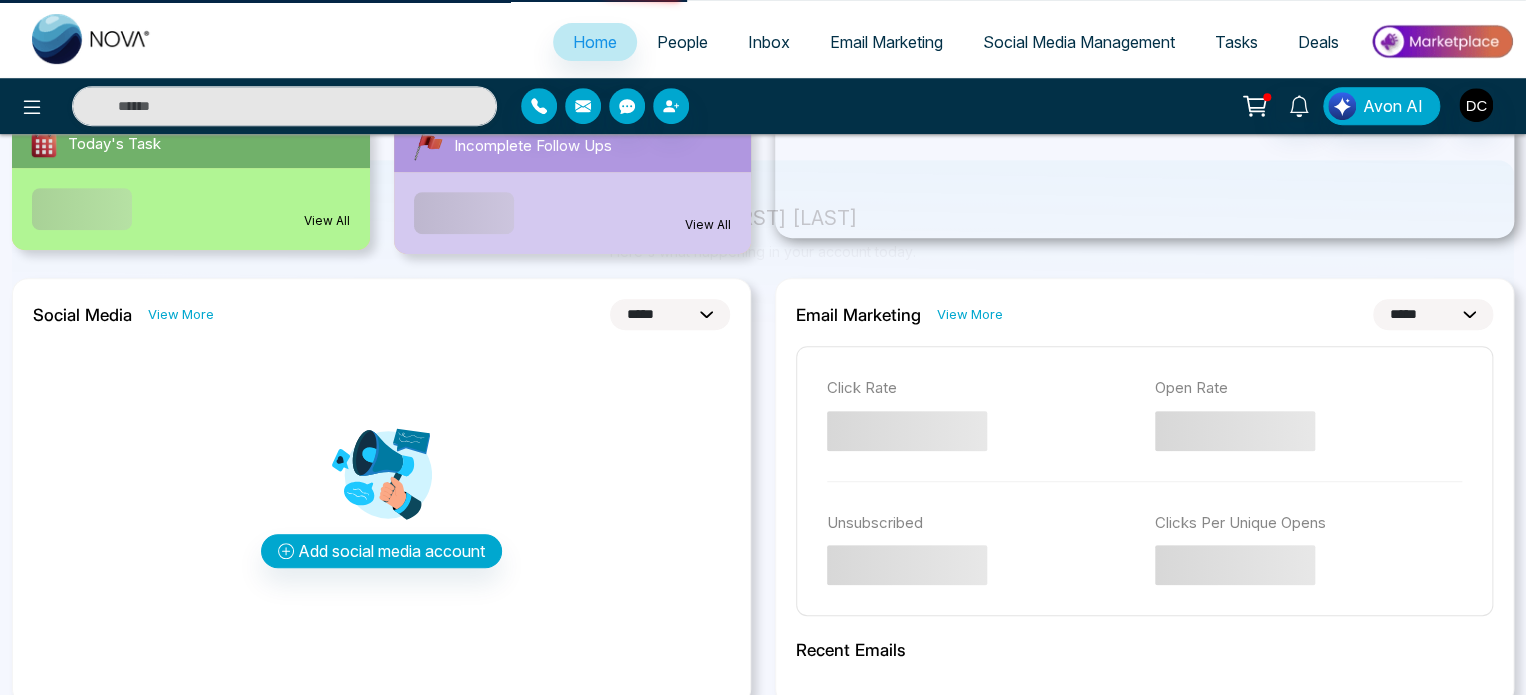 scroll, scrollTop: 400, scrollLeft: 0, axis: vertical 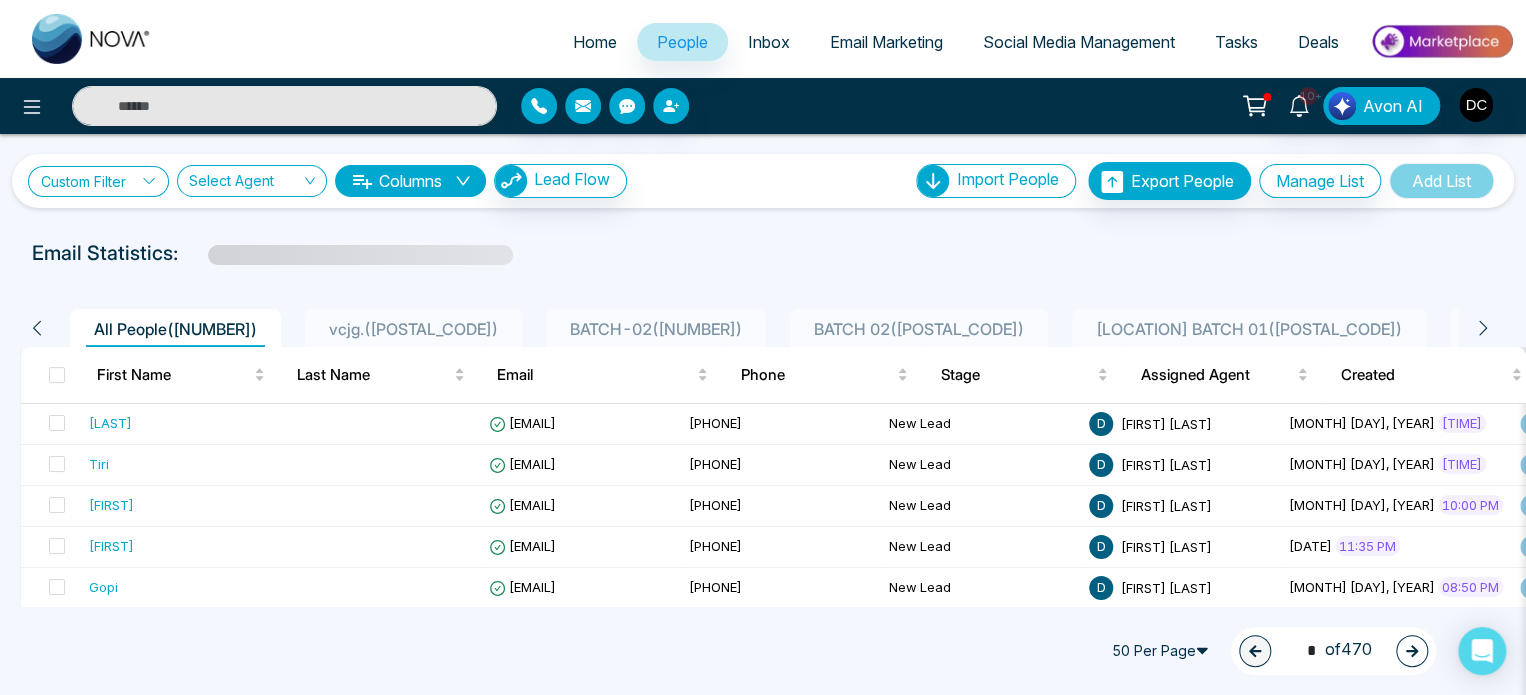 click 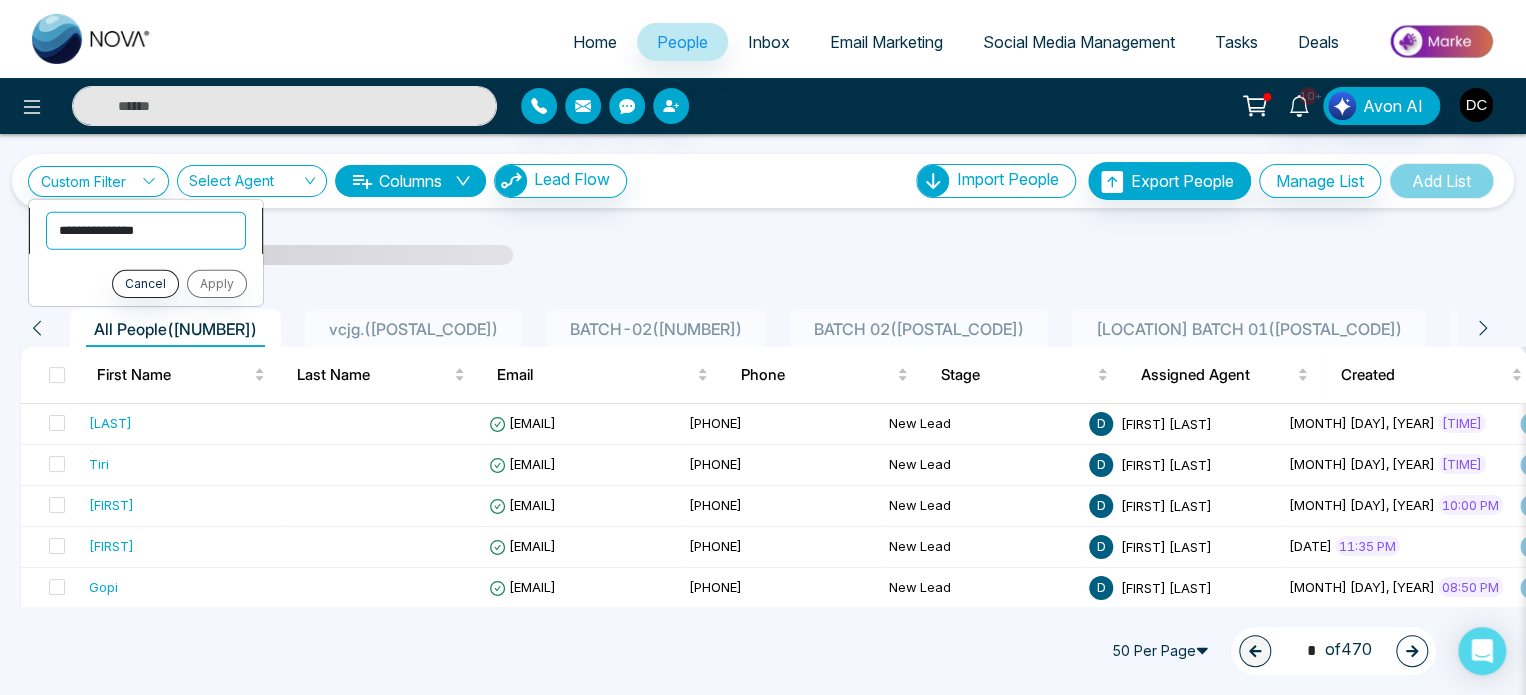 click on "**********" at bounding box center (146, 230) 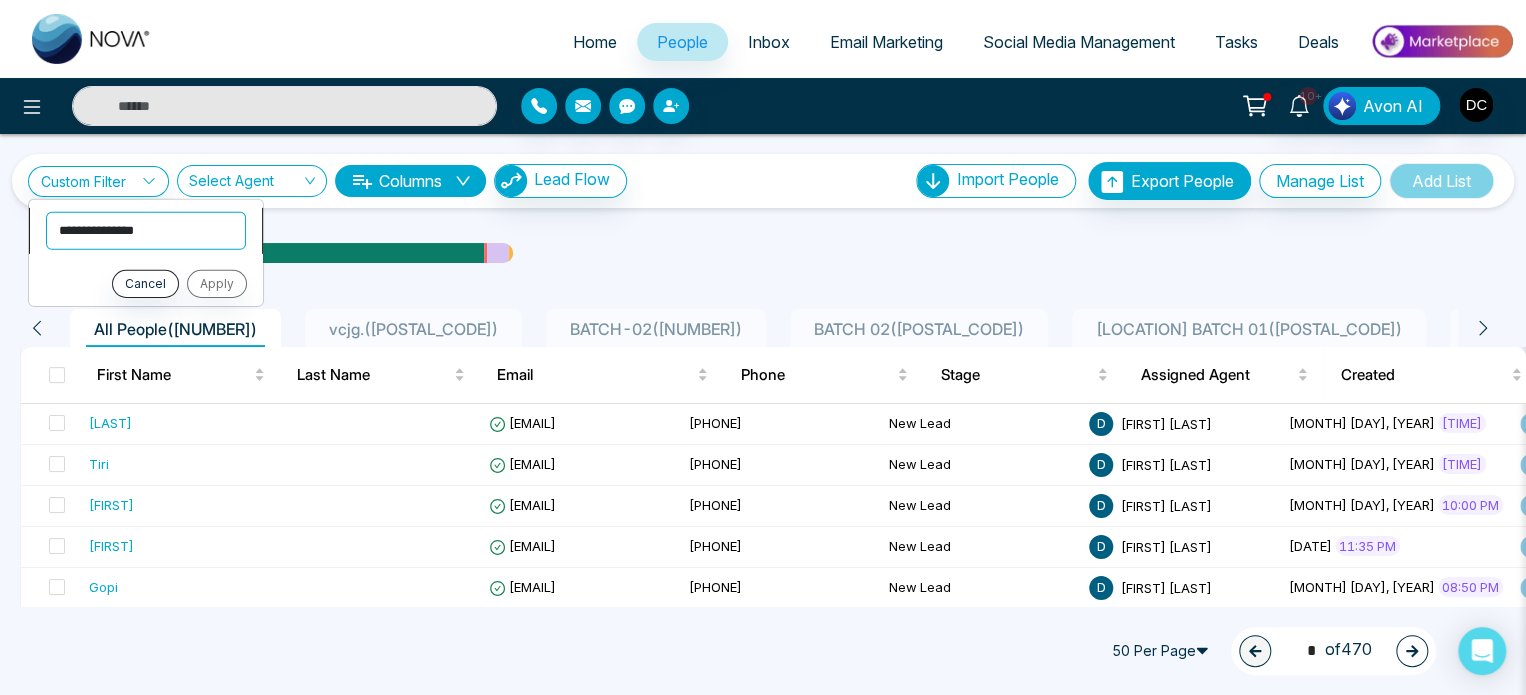 select on "****" 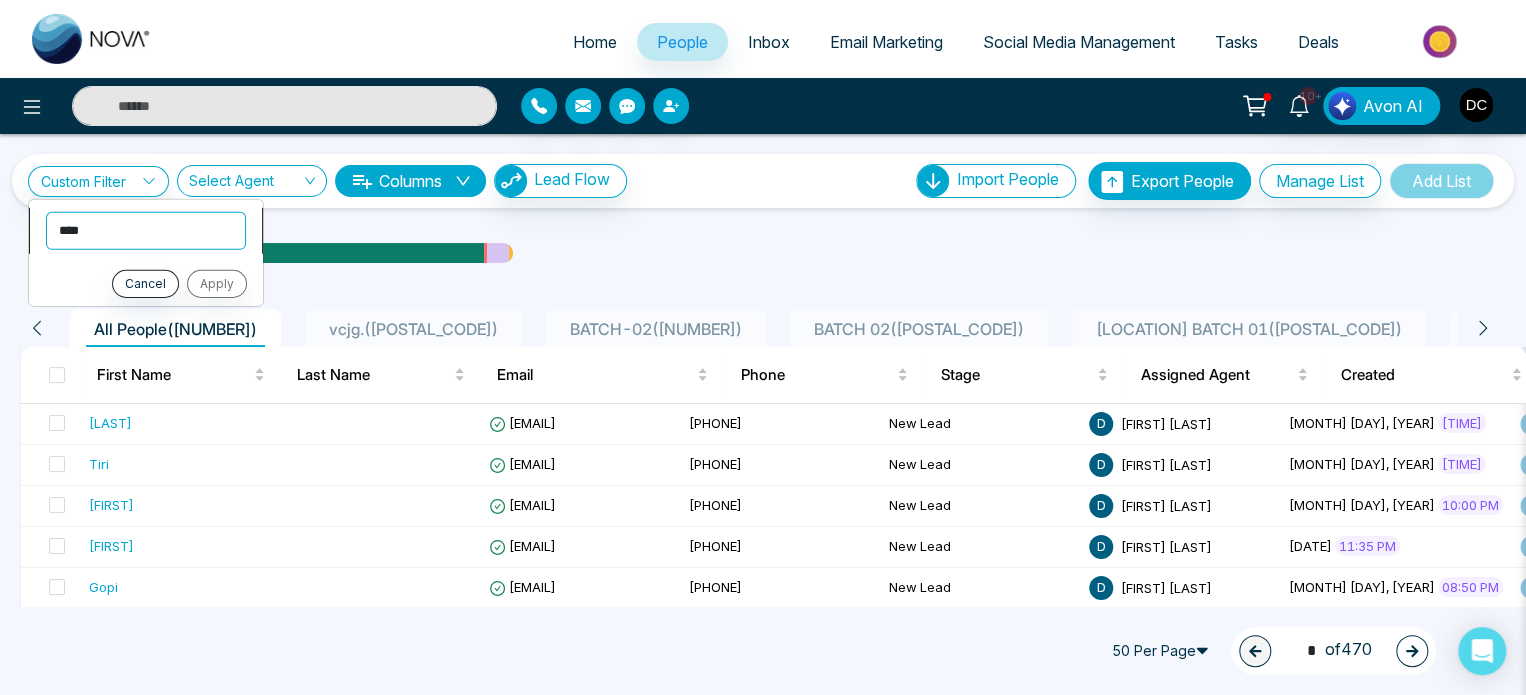 click on "**********" at bounding box center [146, 230] 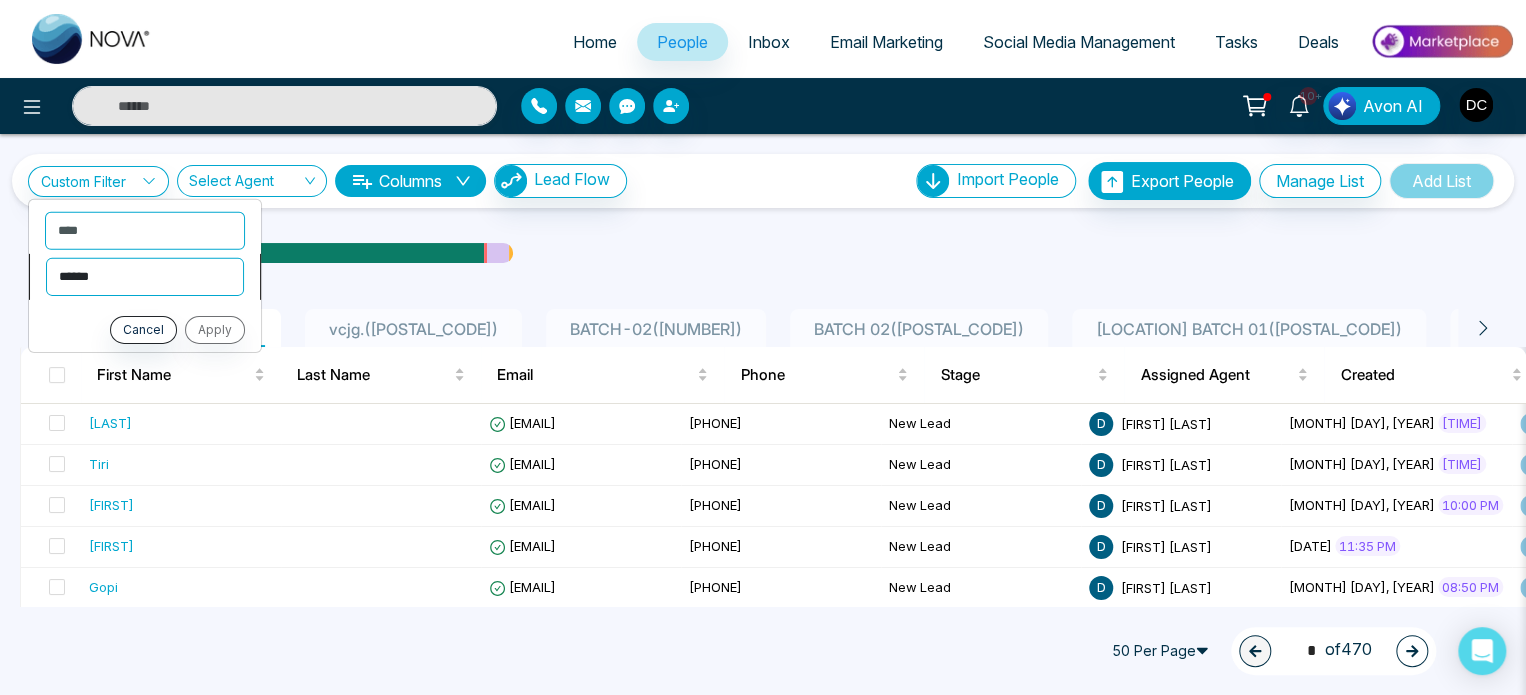 click on "**********" at bounding box center (145, 276) 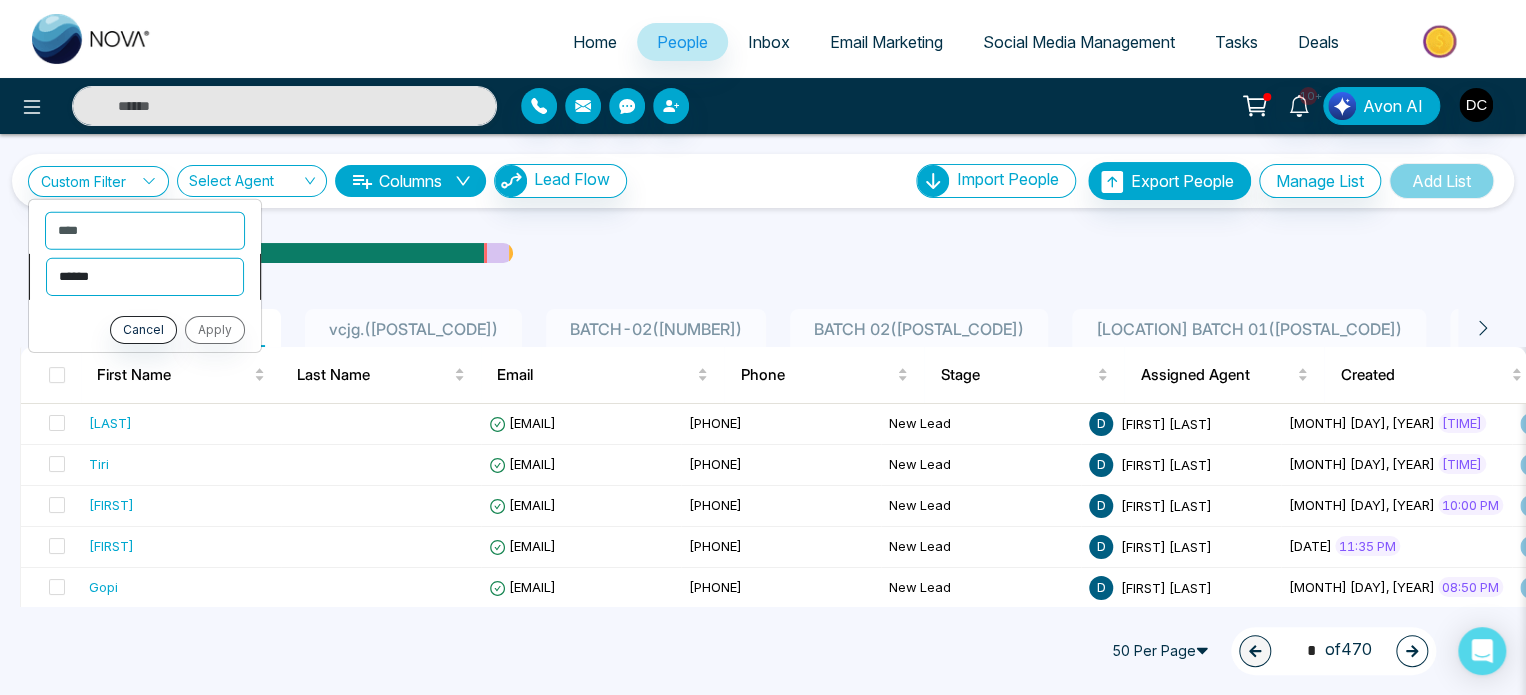 select on "*******" 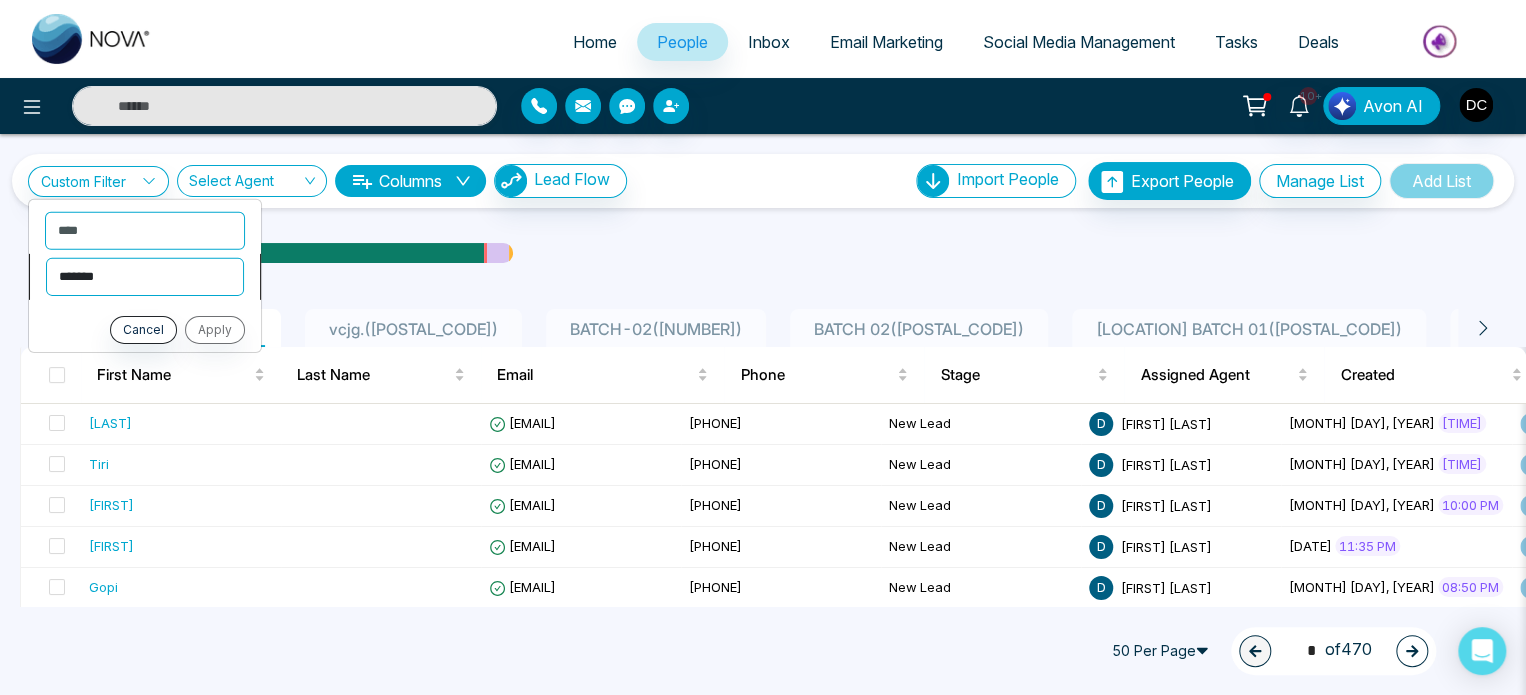 click on "**********" at bounding box center (145, 276) 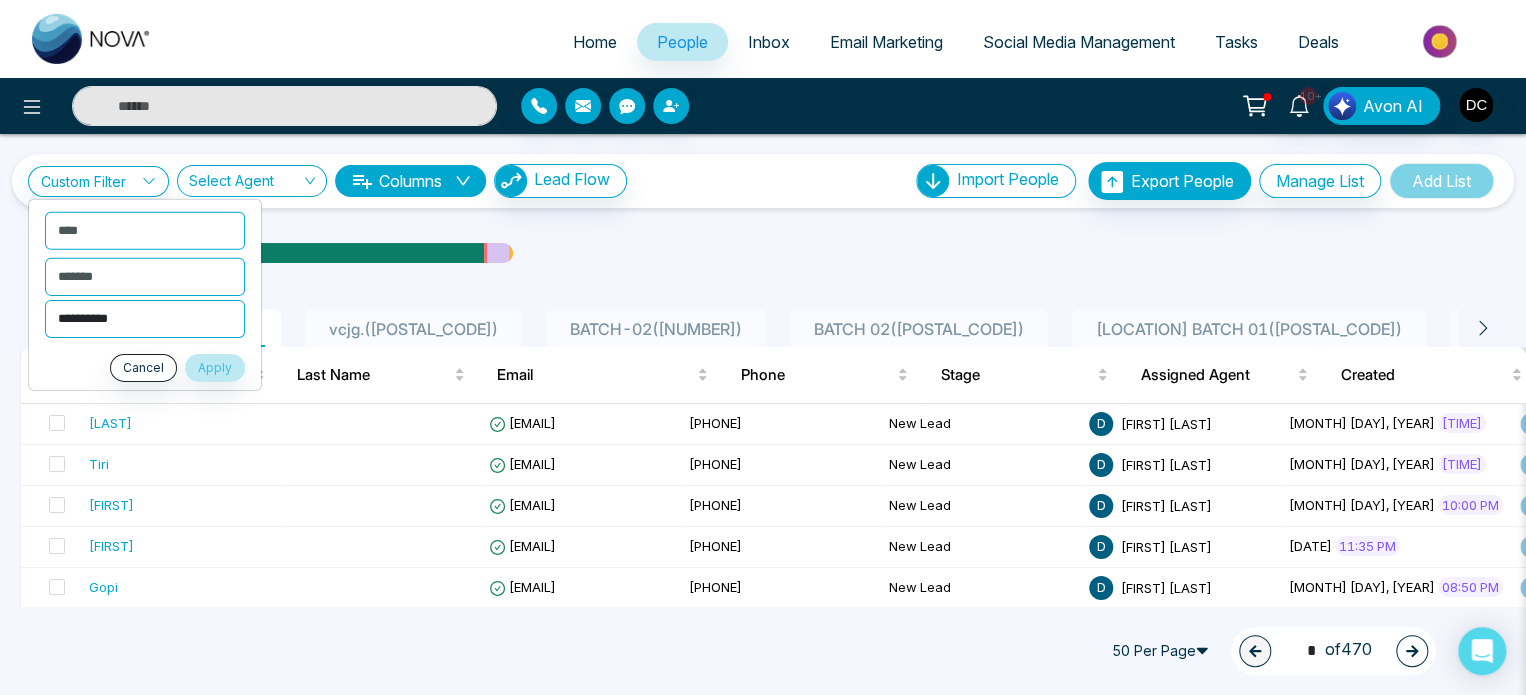 click on "**********" at bounding box center [145, 318] 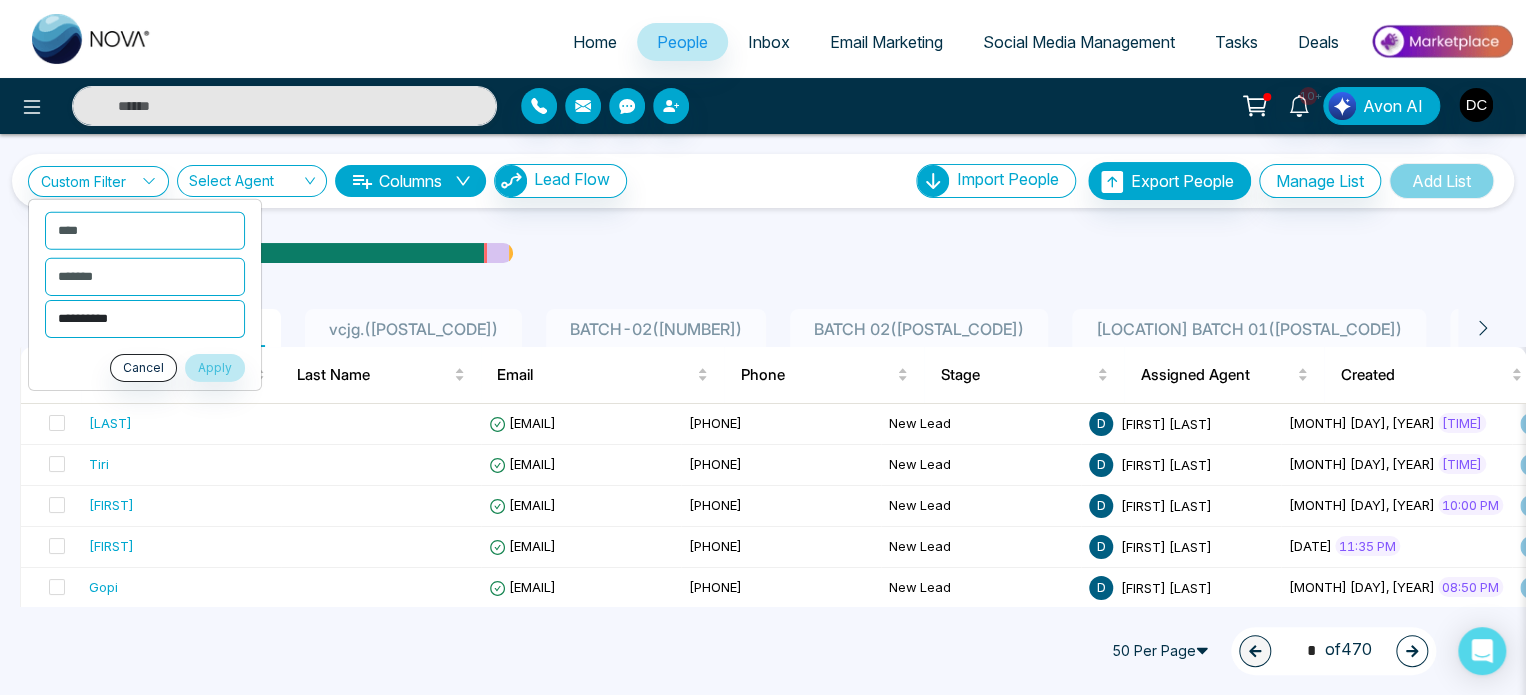 click on "**********" at bounding box center (145, 318) 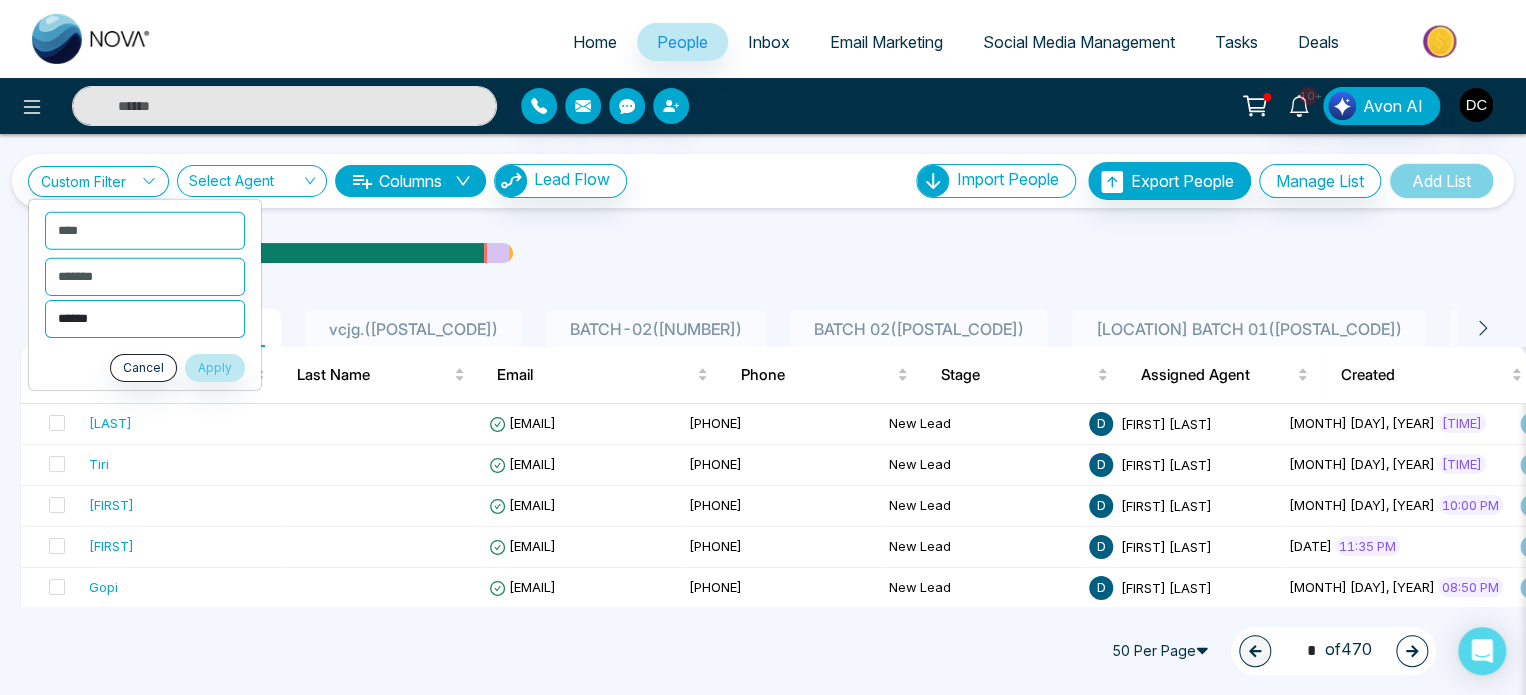 click on "**********" at bounding box center [145, 318] 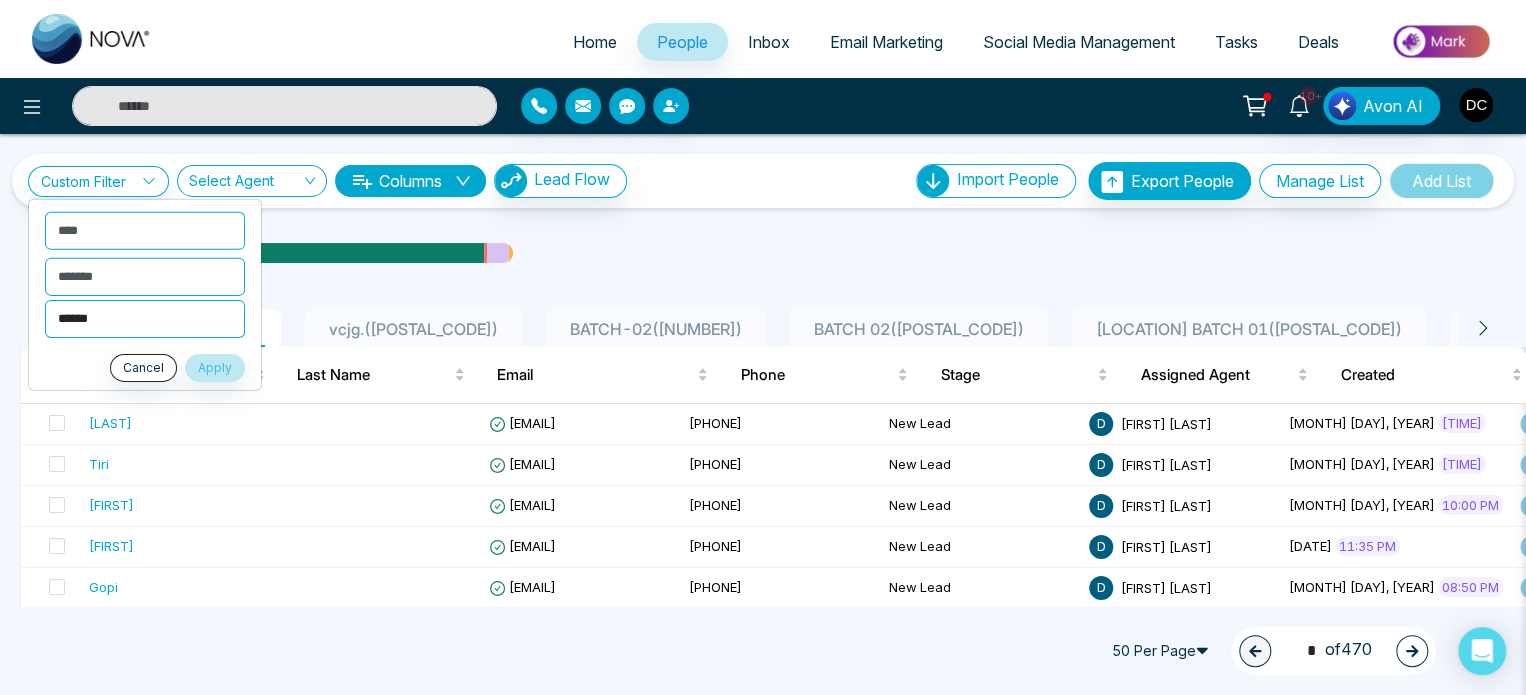 select on "**********" 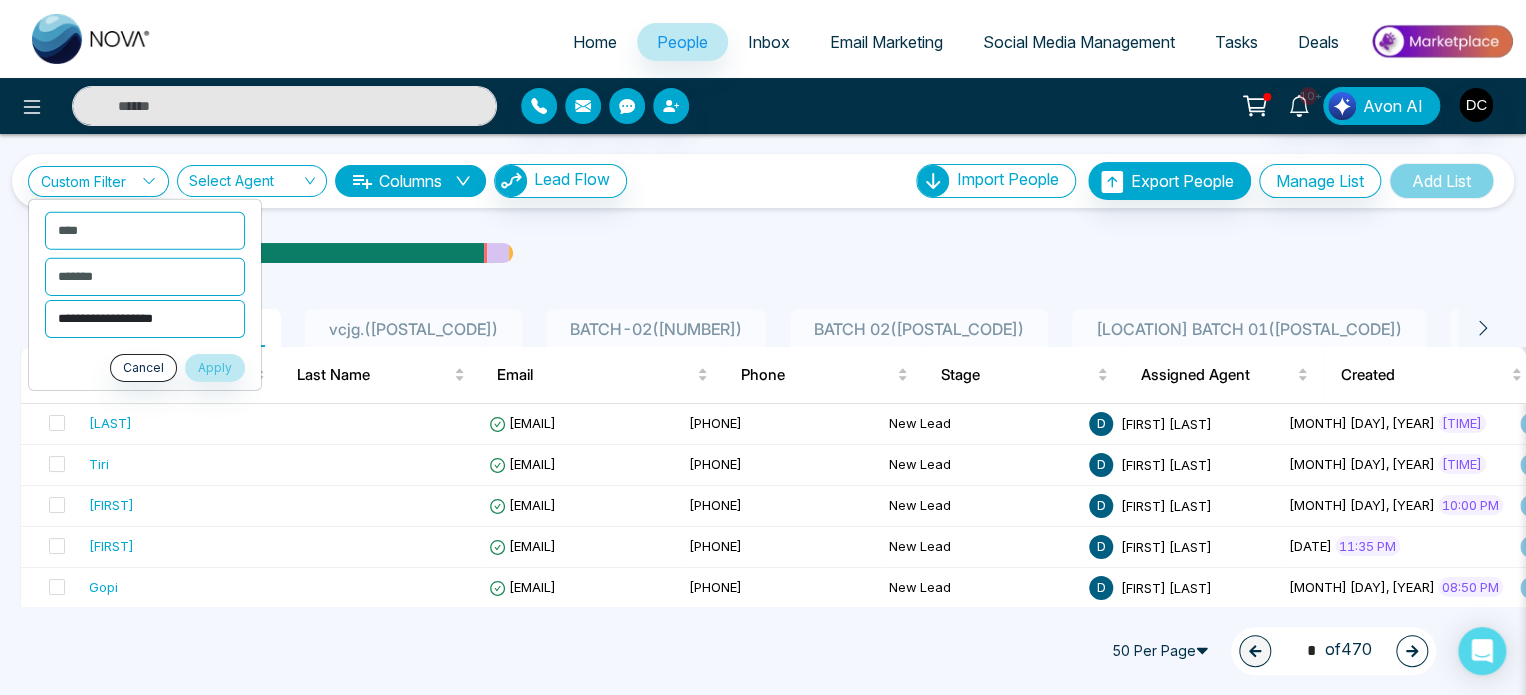 click on "**********" at bounding box center [145, 318] 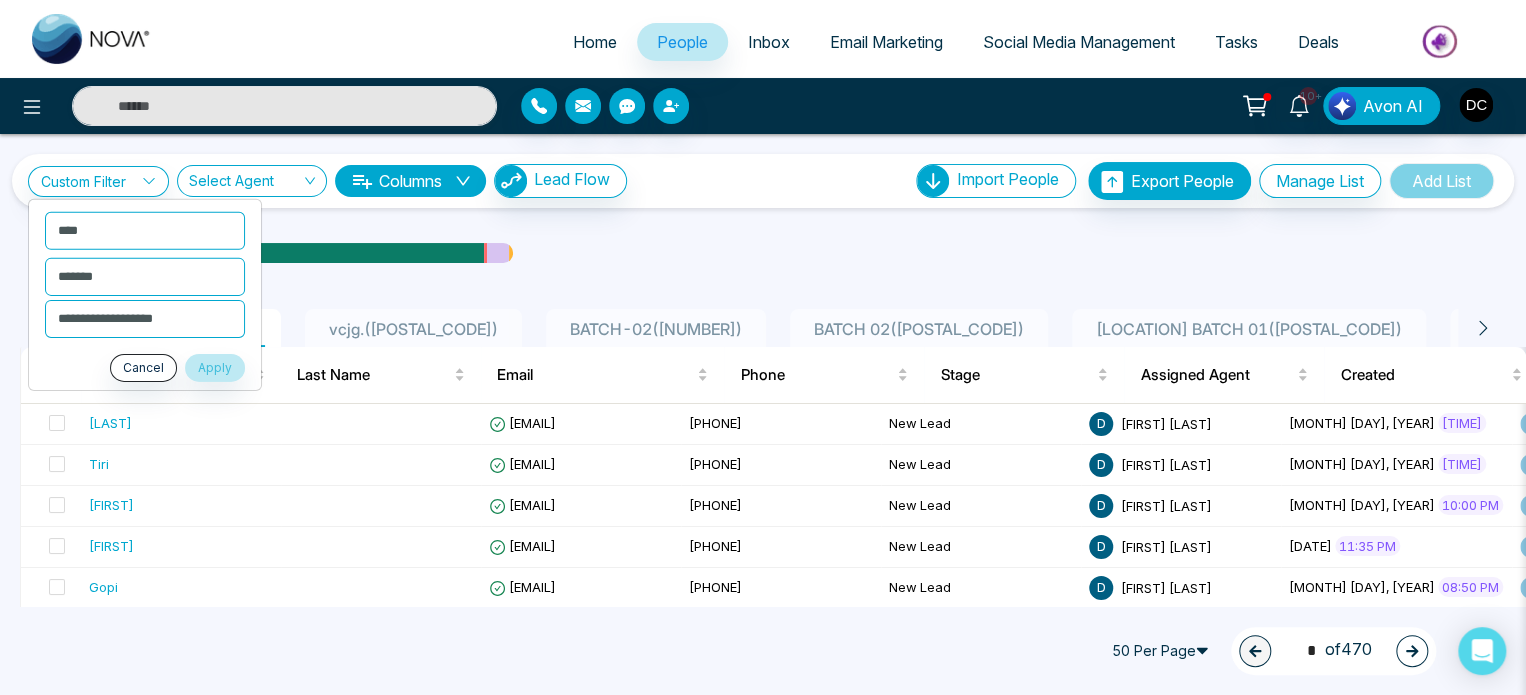click on "Cancel Apply" at bounding box center [145, 367] 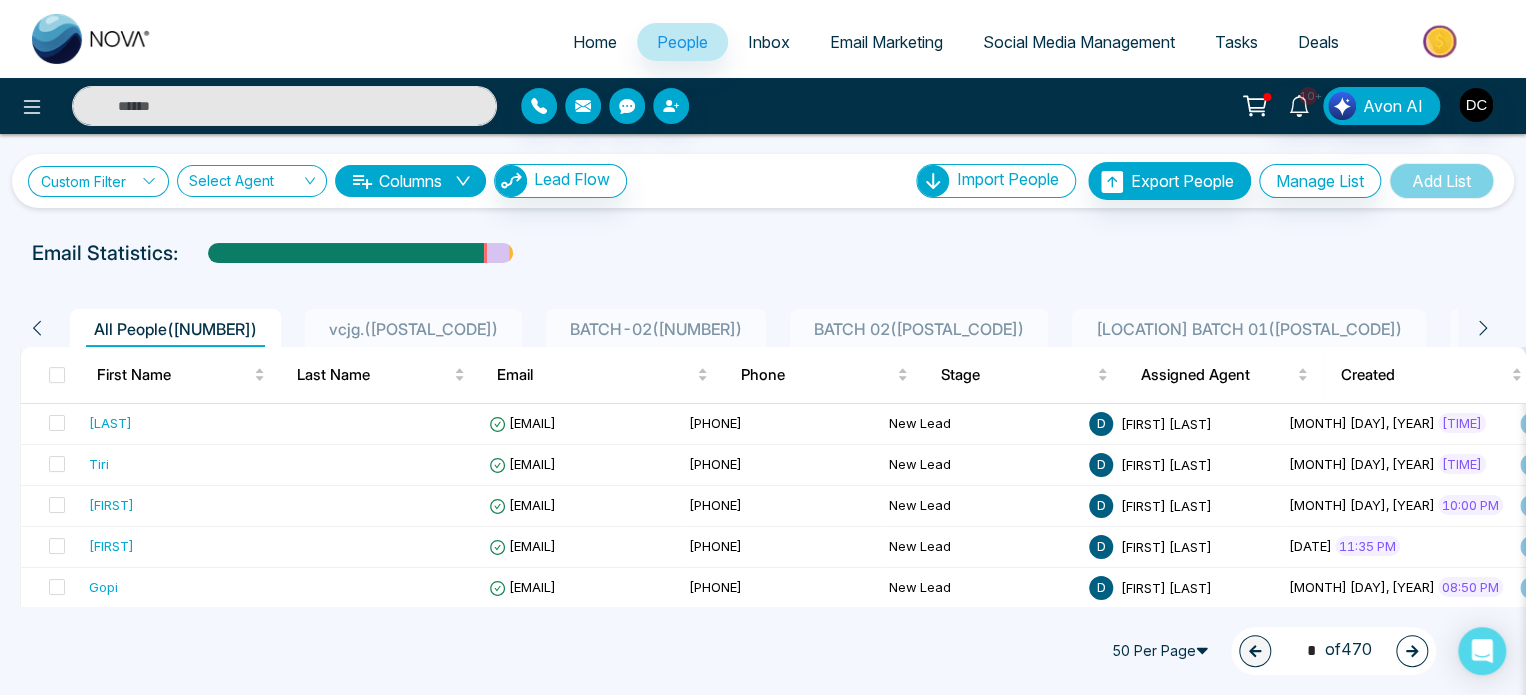 click on "Custom Filter" at bounding box center (98, 181) 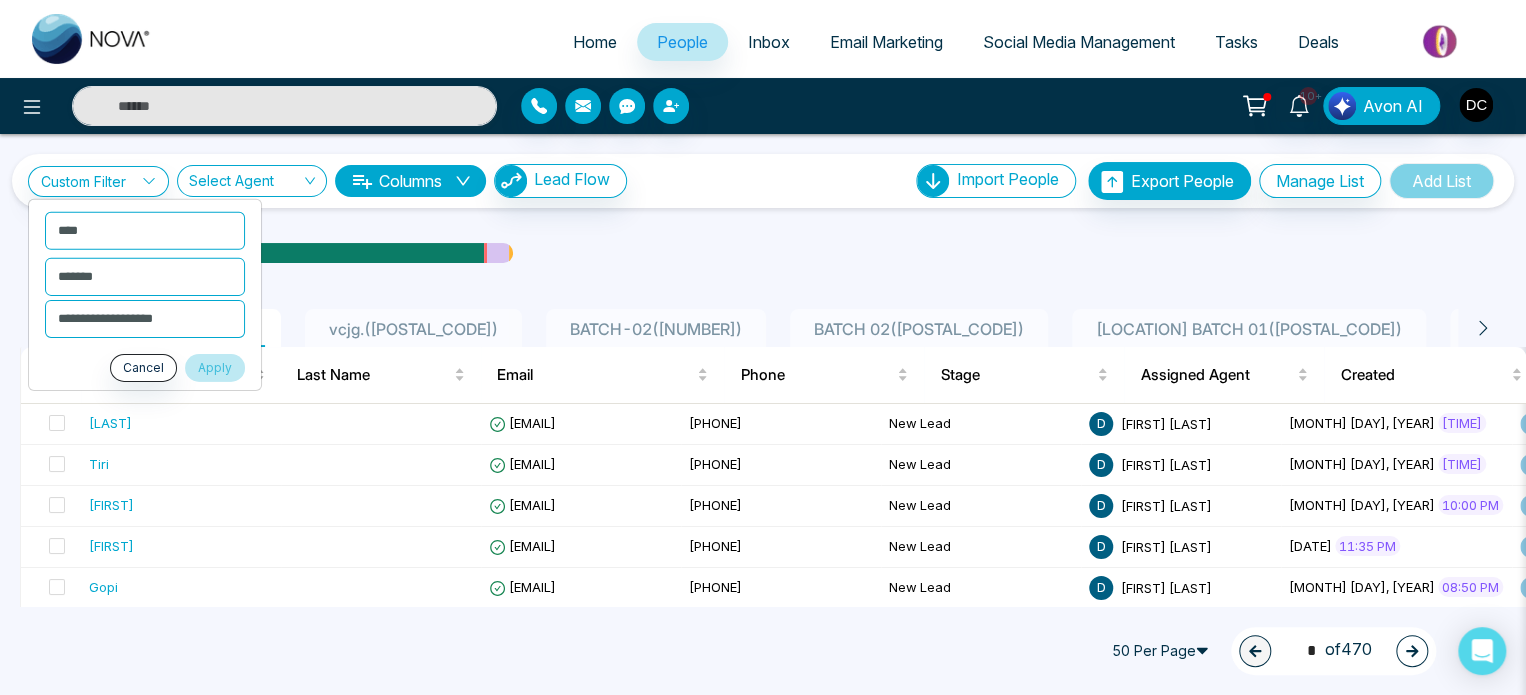 click on "Apply" at bounding box center [215, 367] 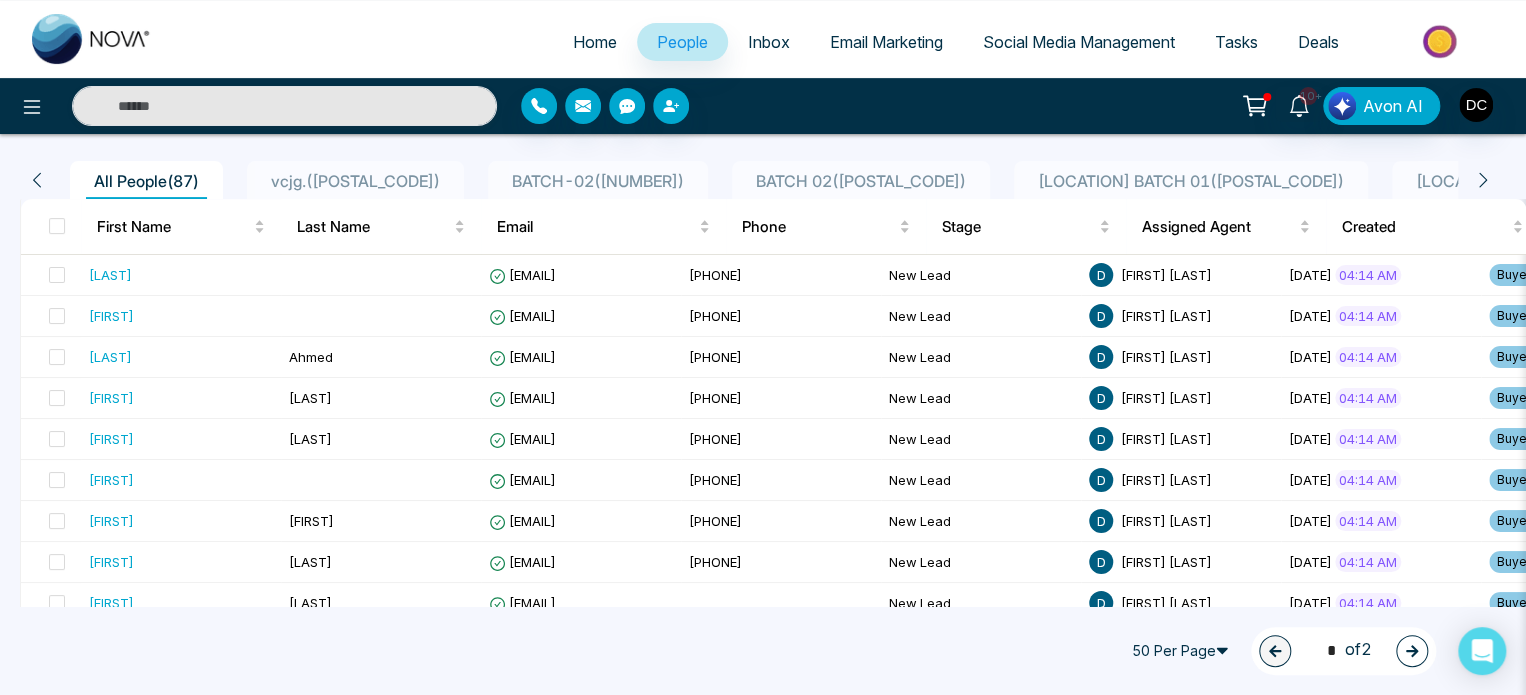 scroll, scrollTop: 0, scrollLeft: 0, axis: both 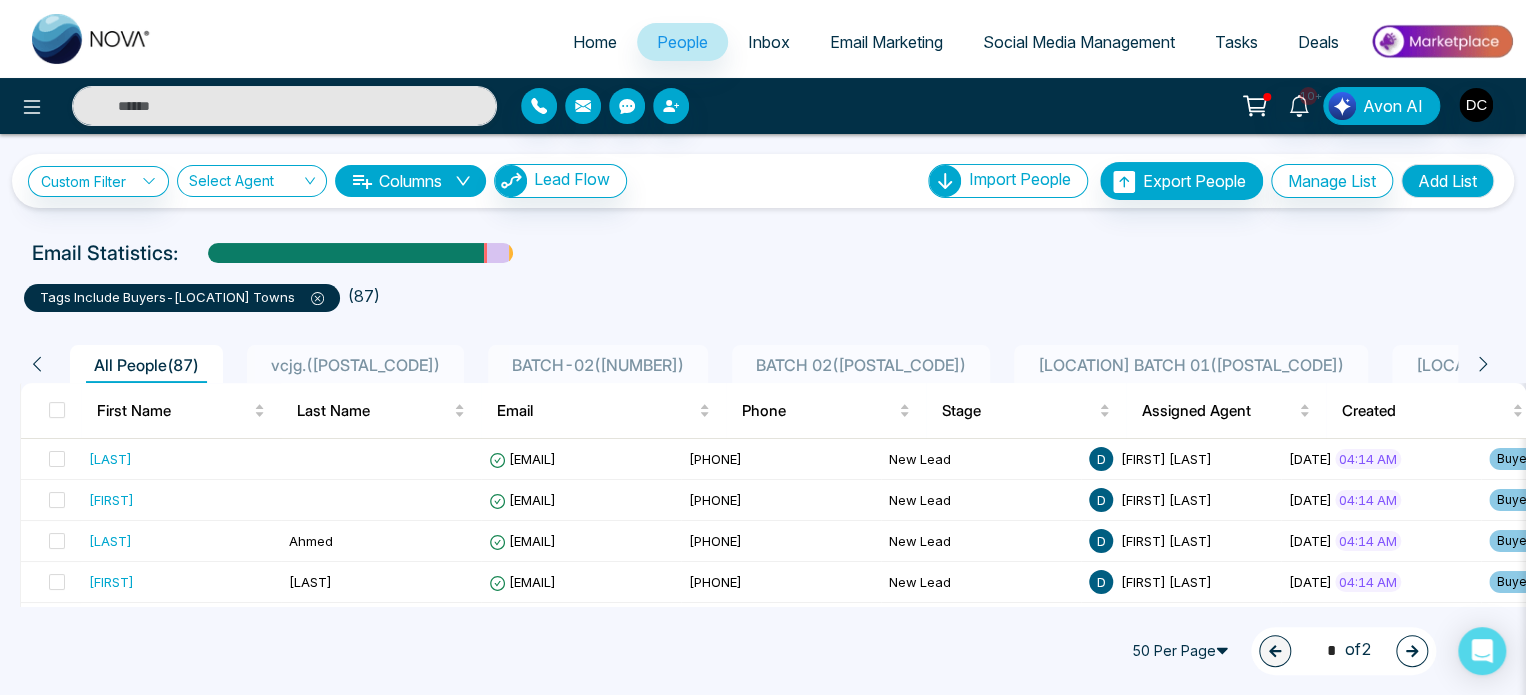 click on "50 Per Page" at bounding box center (1183, 651) 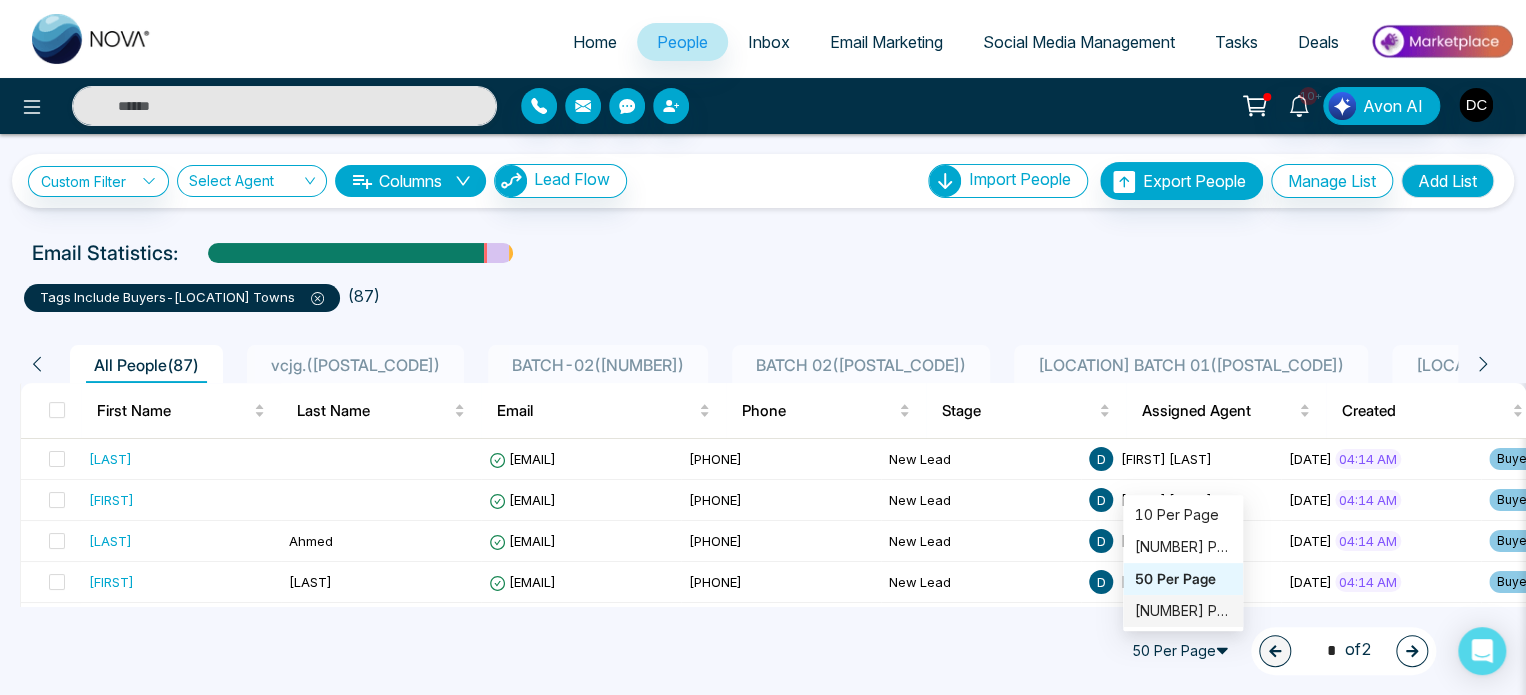 click on "[NUMBER] Per Page" at bounding box center (1183, 611) 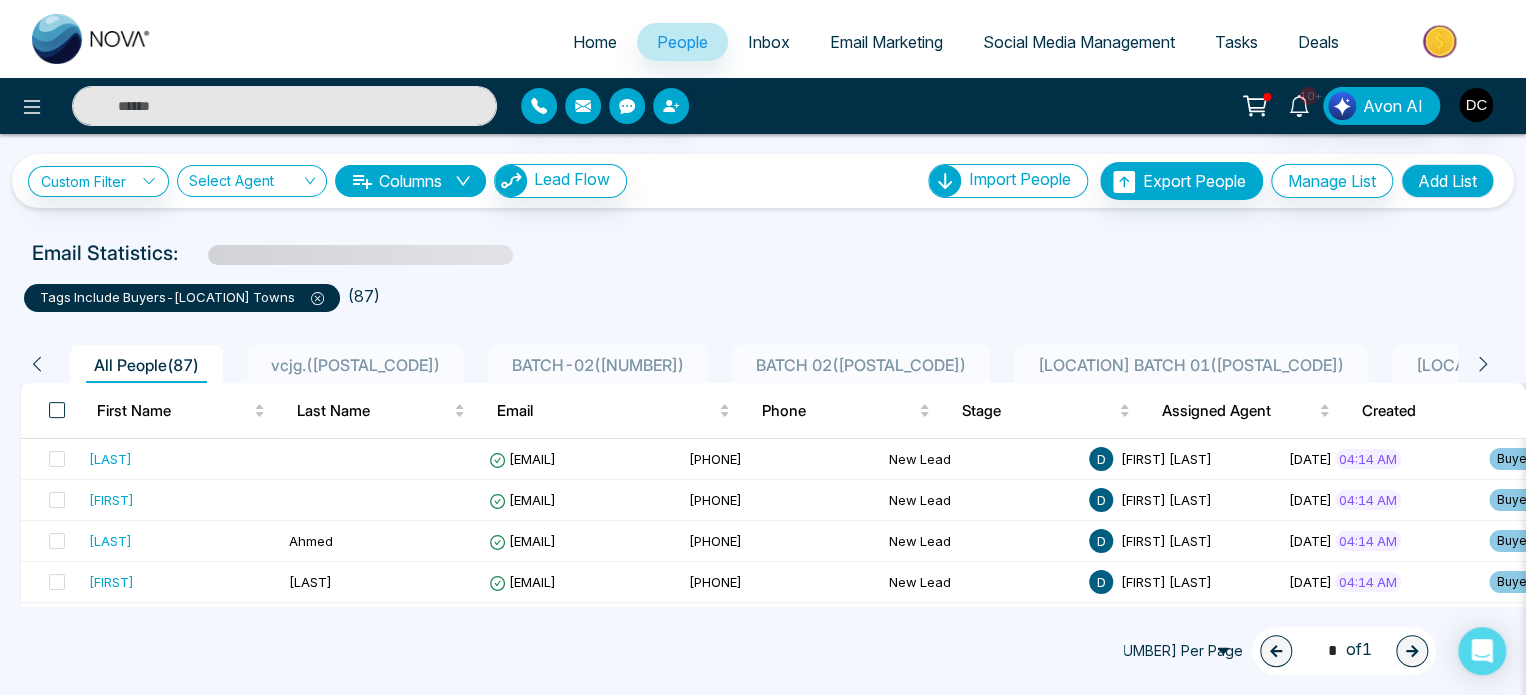 click at bounding box center [57, 410] 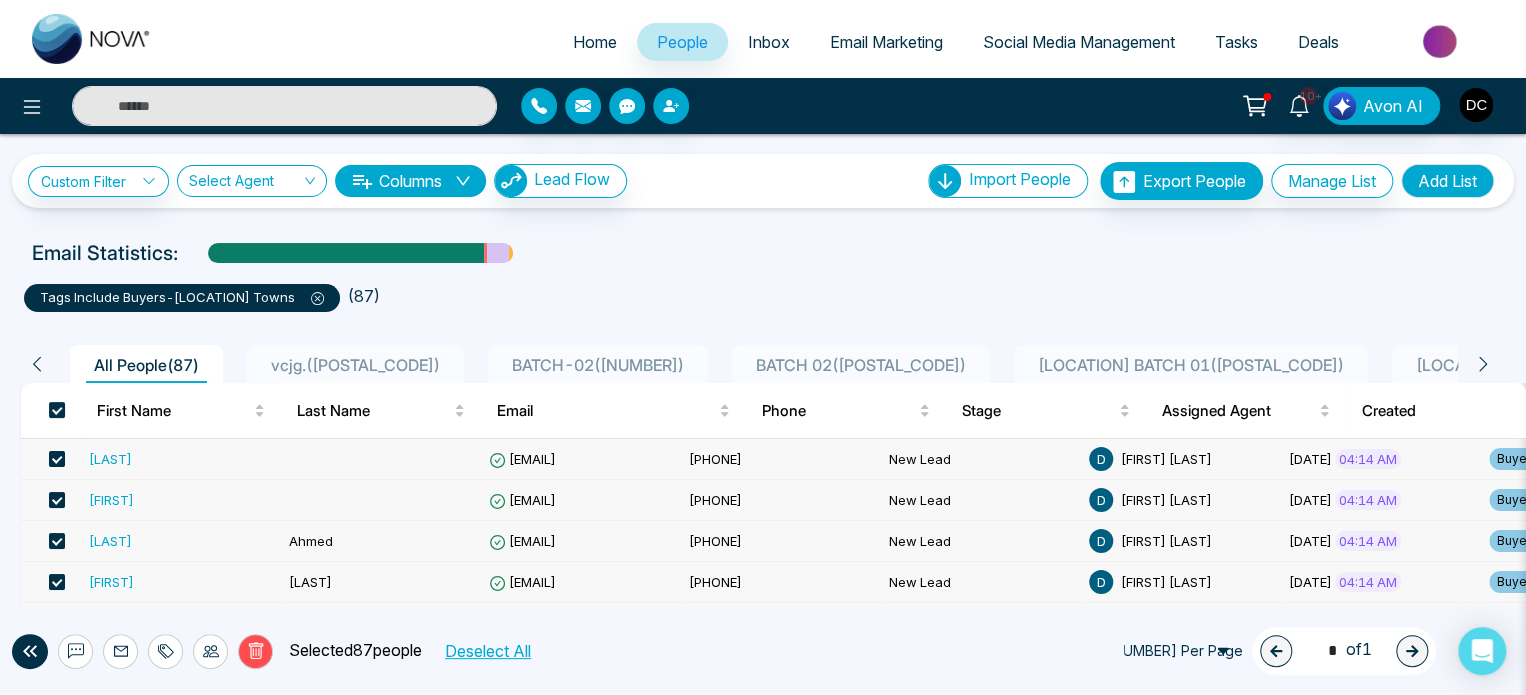 click on "All People  ( [NUMBER] ) vcjg.  ( [NUMBER] ) BATCH-02  ( [NUMBER] ) BATCH 02  ( [NUMBER] ) GTA BATCH 01  ( [NUMBER] ) REALTOR LONDON [MM]/[DD]/[YY]  ( [NUMBER] )" at bounding box center (760, 364) 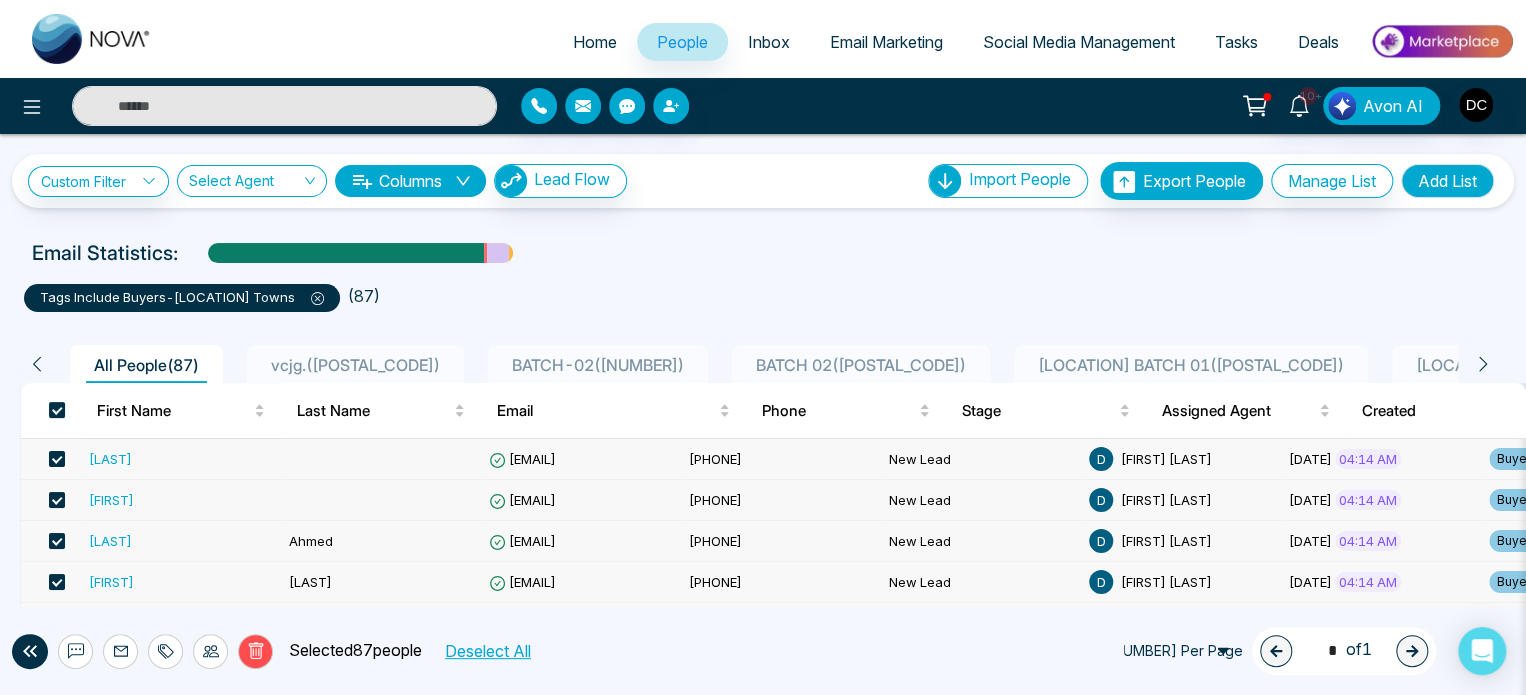 click on "All People  ( [NUMBER] ) vcjg.  ( [NUMBER] ) BATCH-02  ( [NUMBER] ) BATCH 02  ( [NUMBER] ) GTA BATCH 01  ( [NUMBER] ) REALTOR LONDON [MM]/[DD]/[YY]  ( [NUMBER] )" at bounding box center (756, 364) 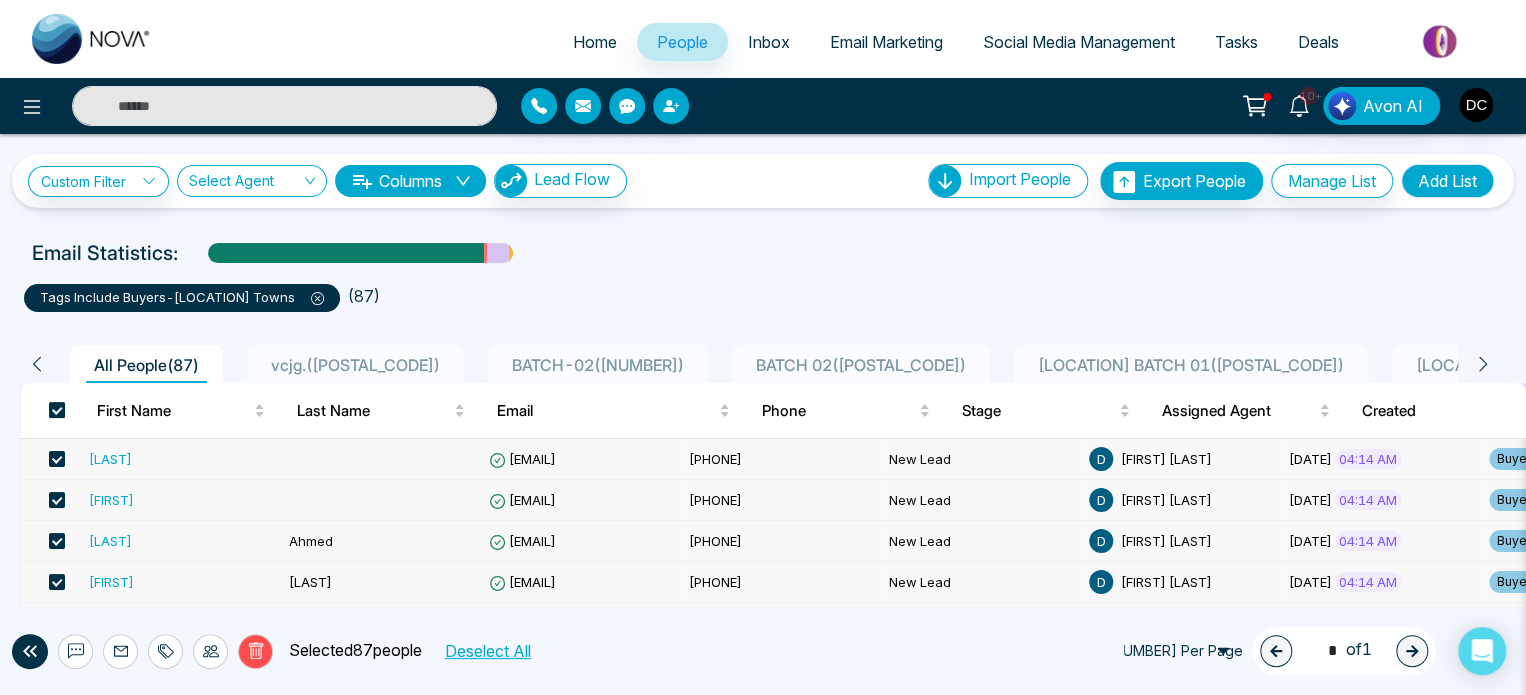 click at bounding box center (57, 410) 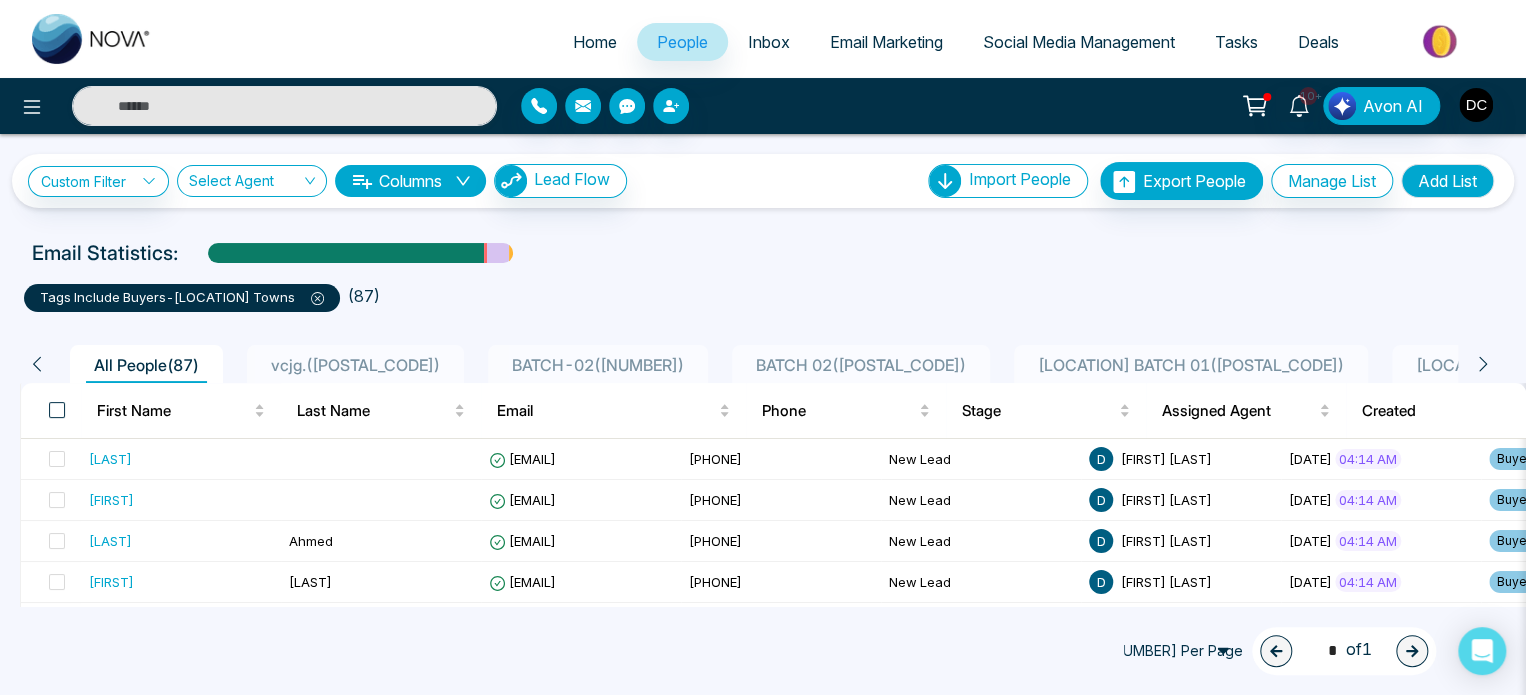 click at bounding box center (57, 410) 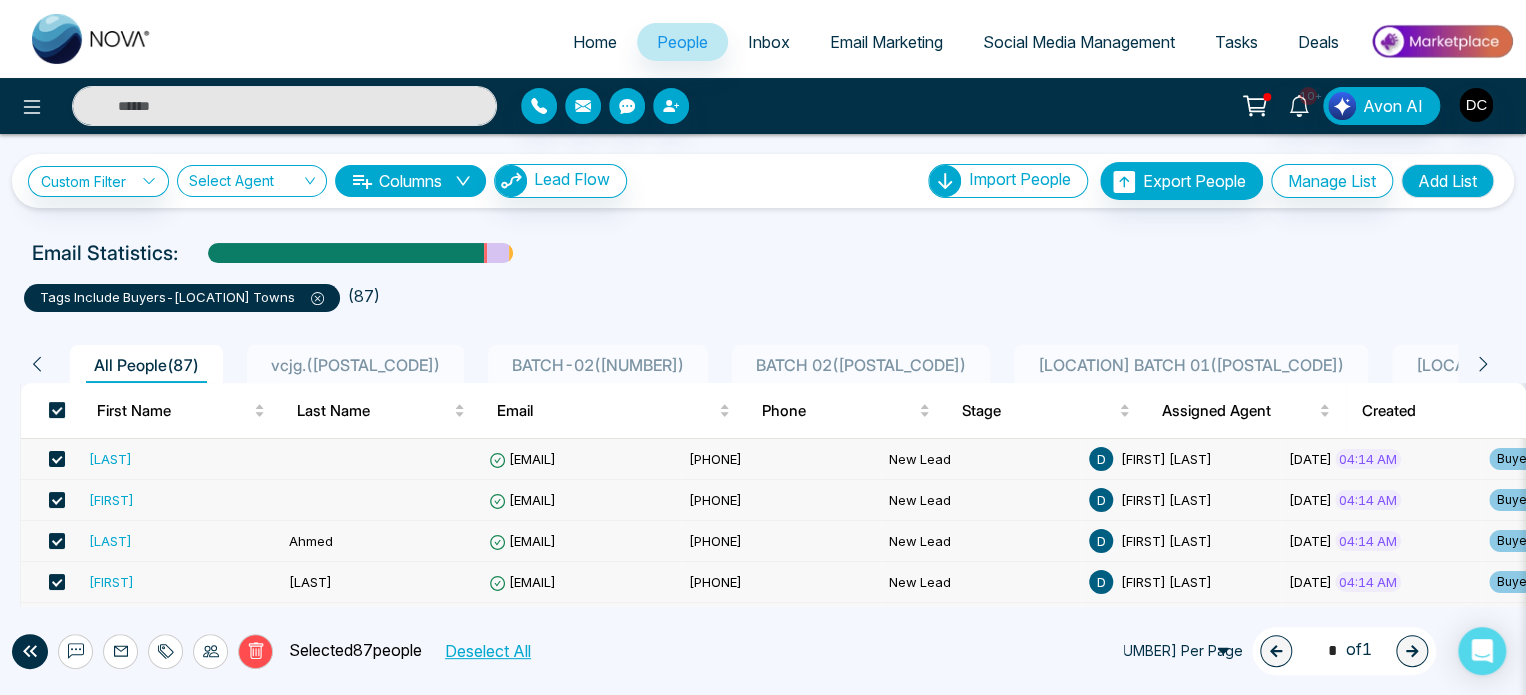 click at bounding box center (57, 410) 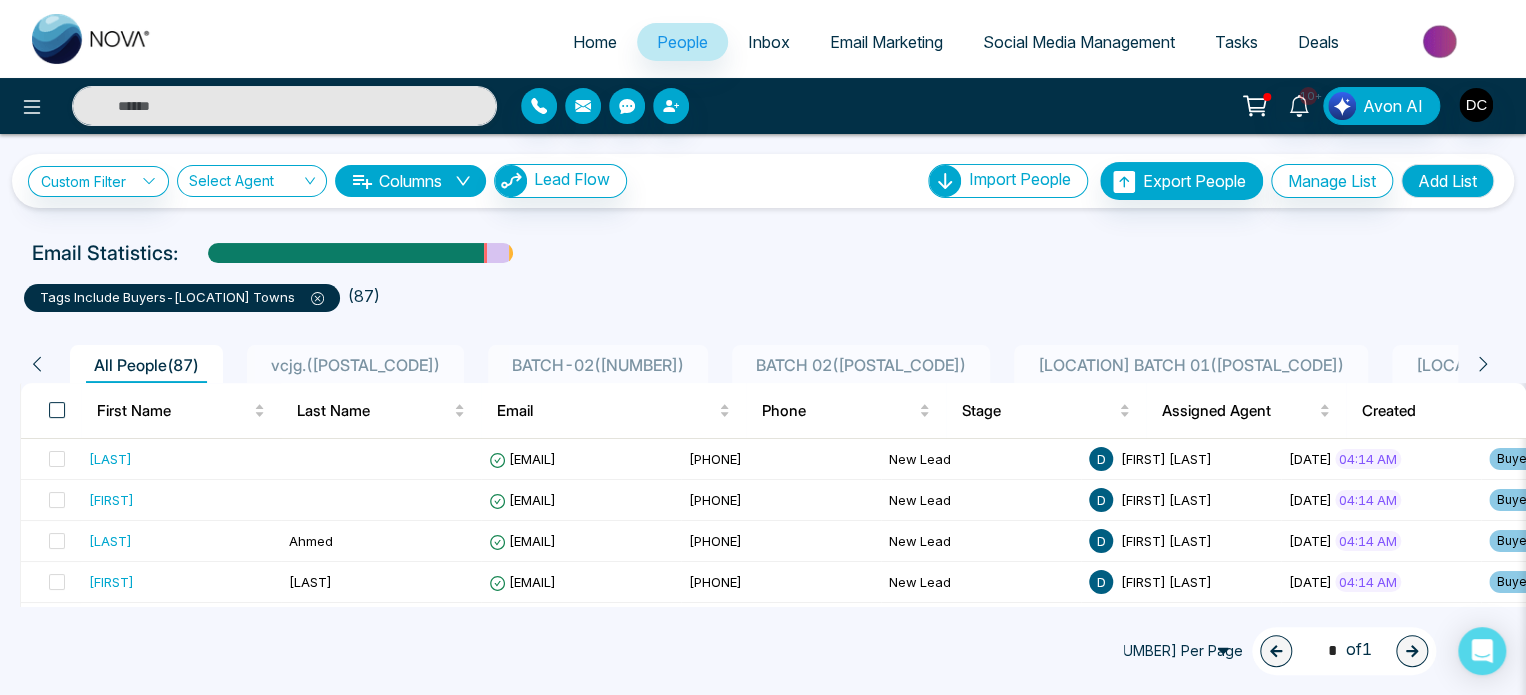 click at bounding box center (57, 410) 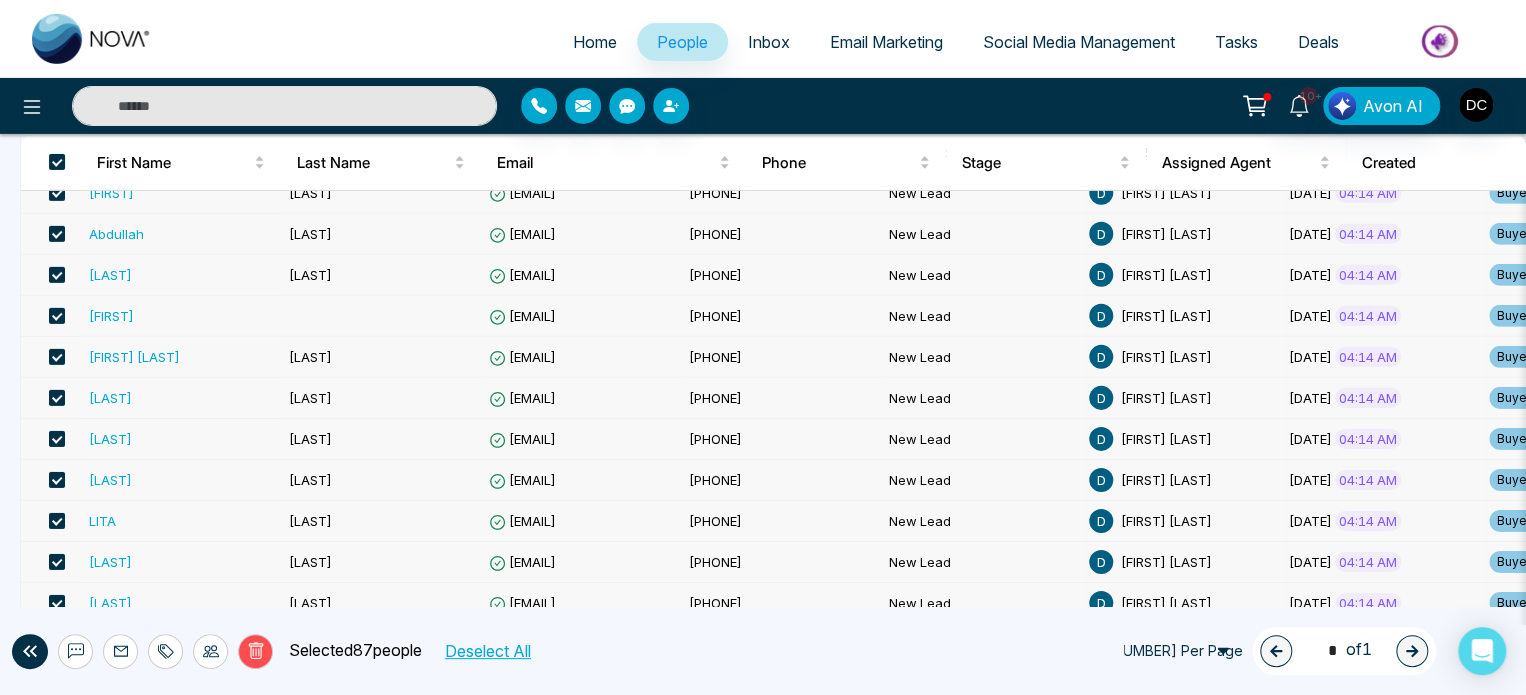 scroll, scrollTop: 3392, scrollLeft: 0, axis: vertical 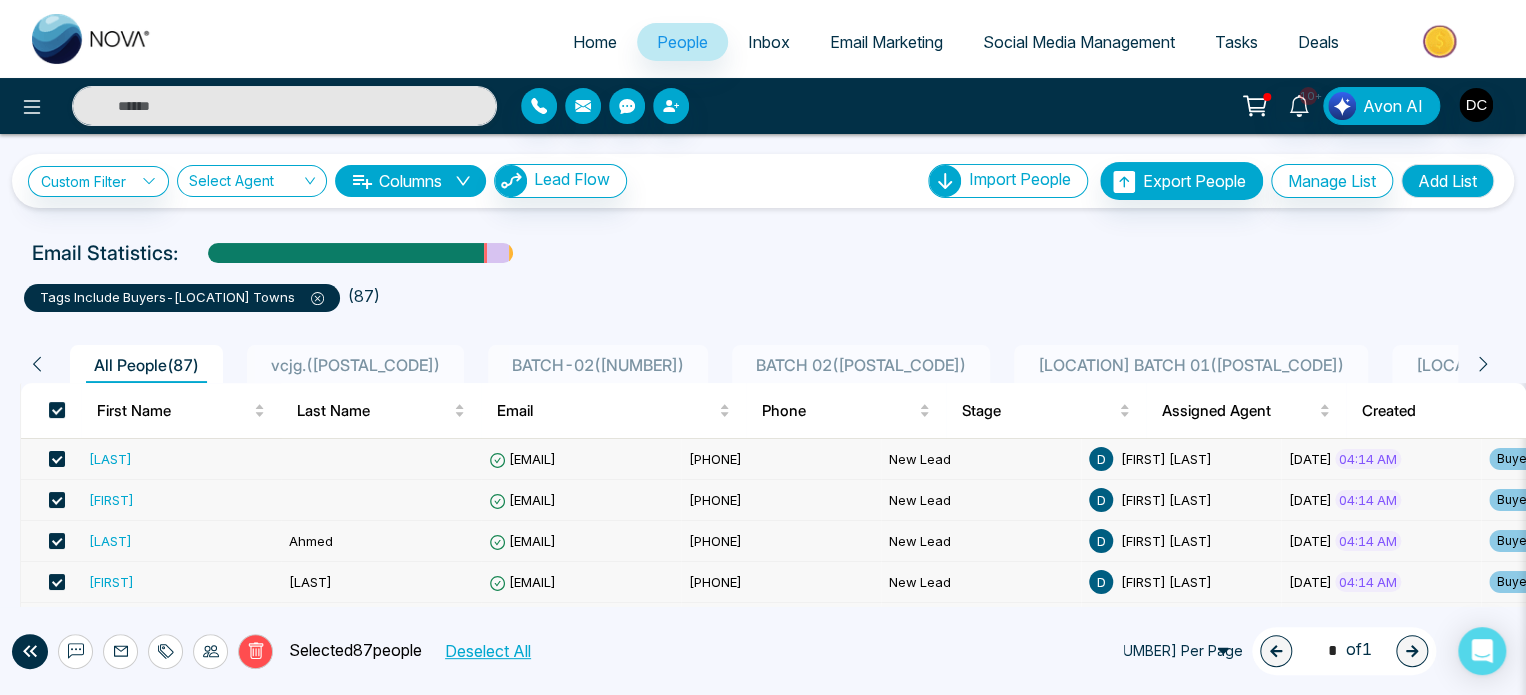 click on "[POSTAL_CODE]" at bounding box center [355, 365] 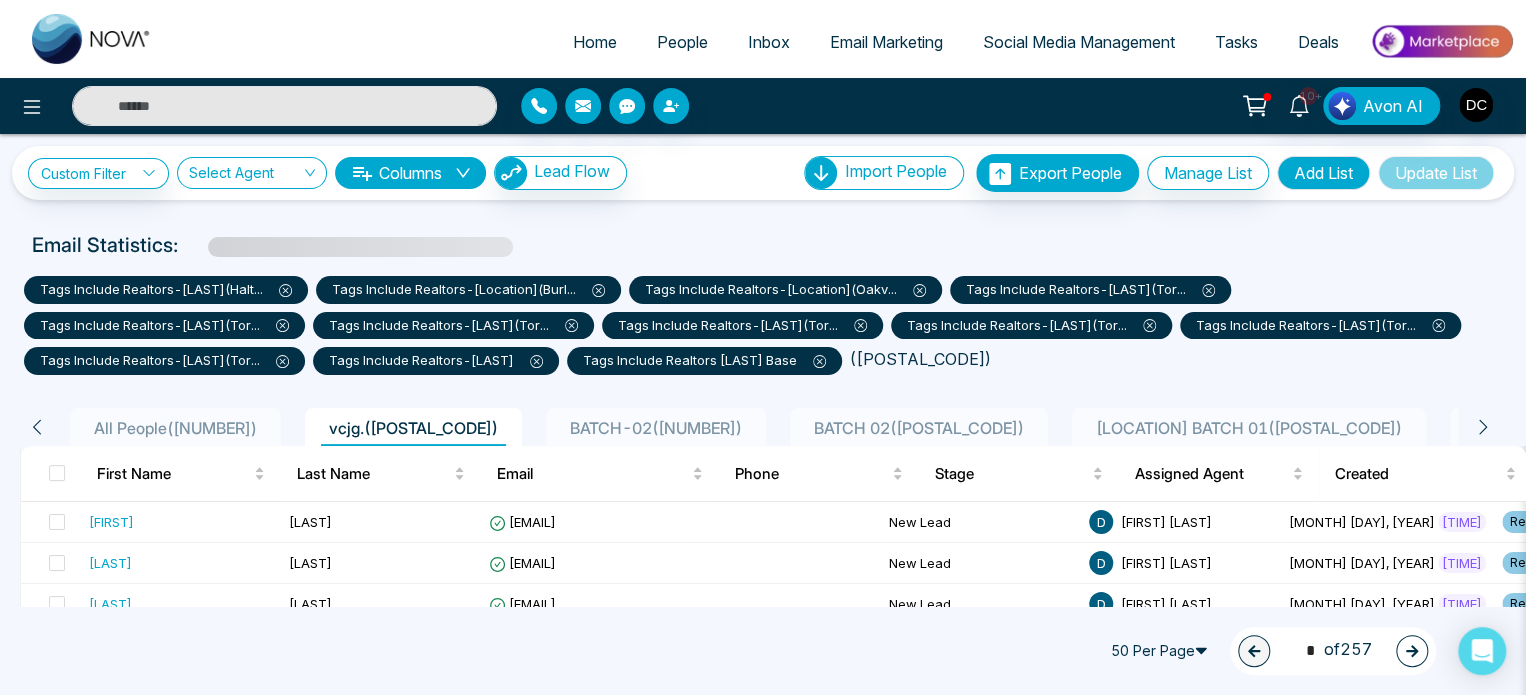 scroll, scrollTop: 0, scrollLeft: 0, axis: both 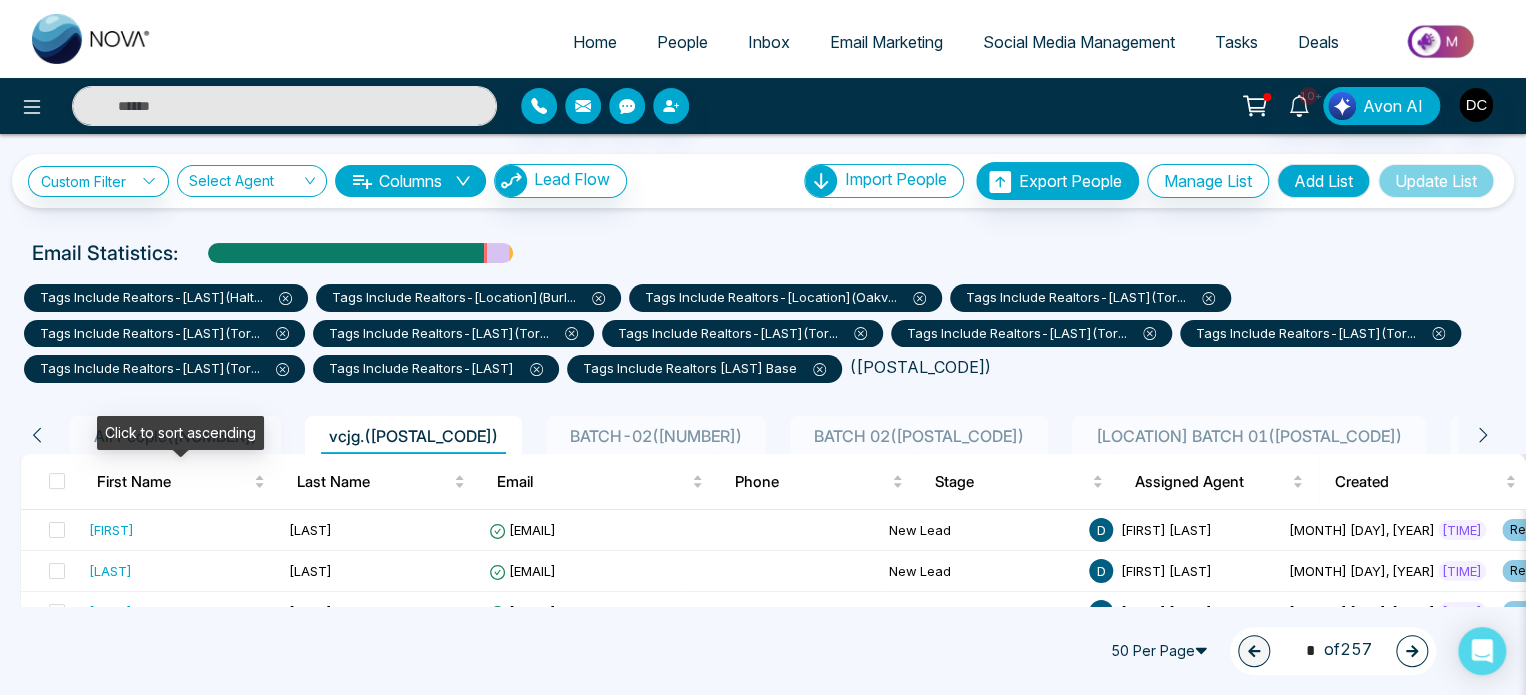 click on "All People  ( [NUMBER] )" at bounding box center (175, 435) 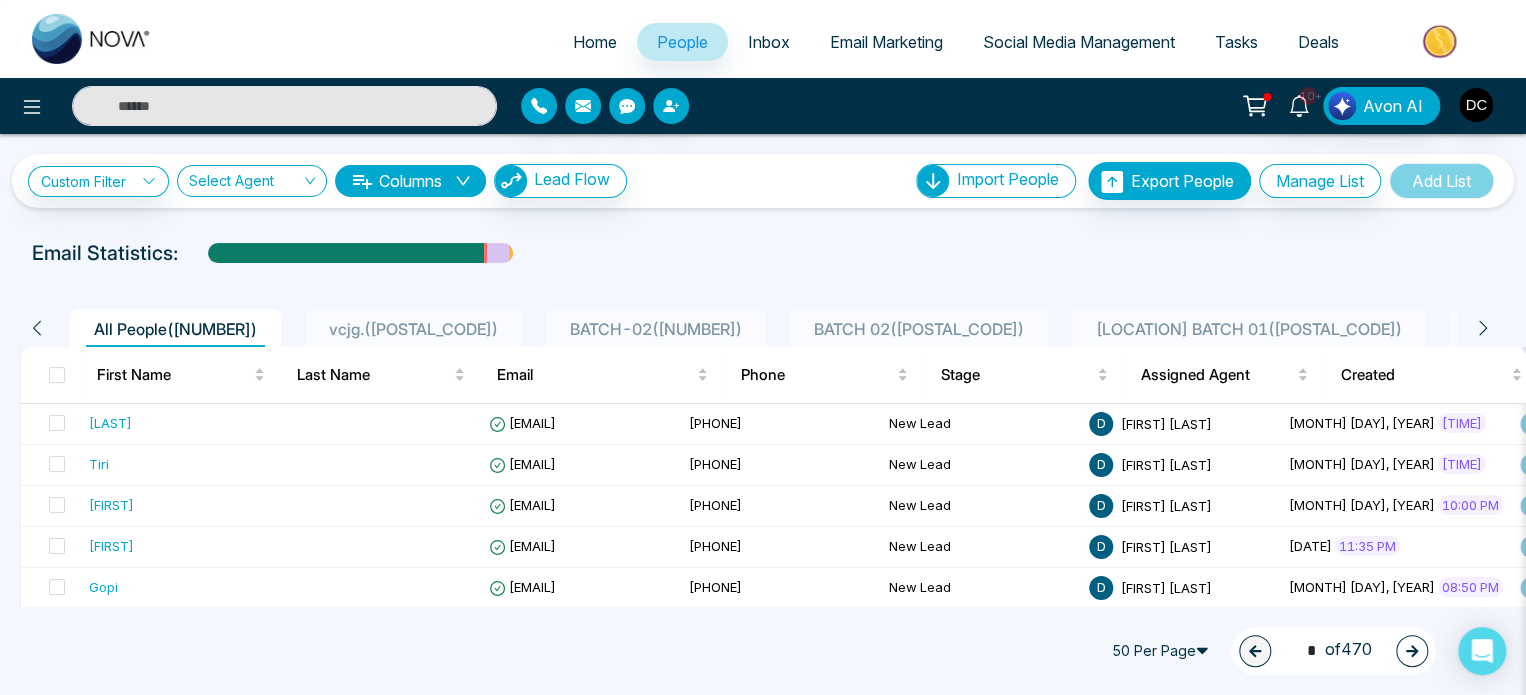 click at bounding box center (51, 375) 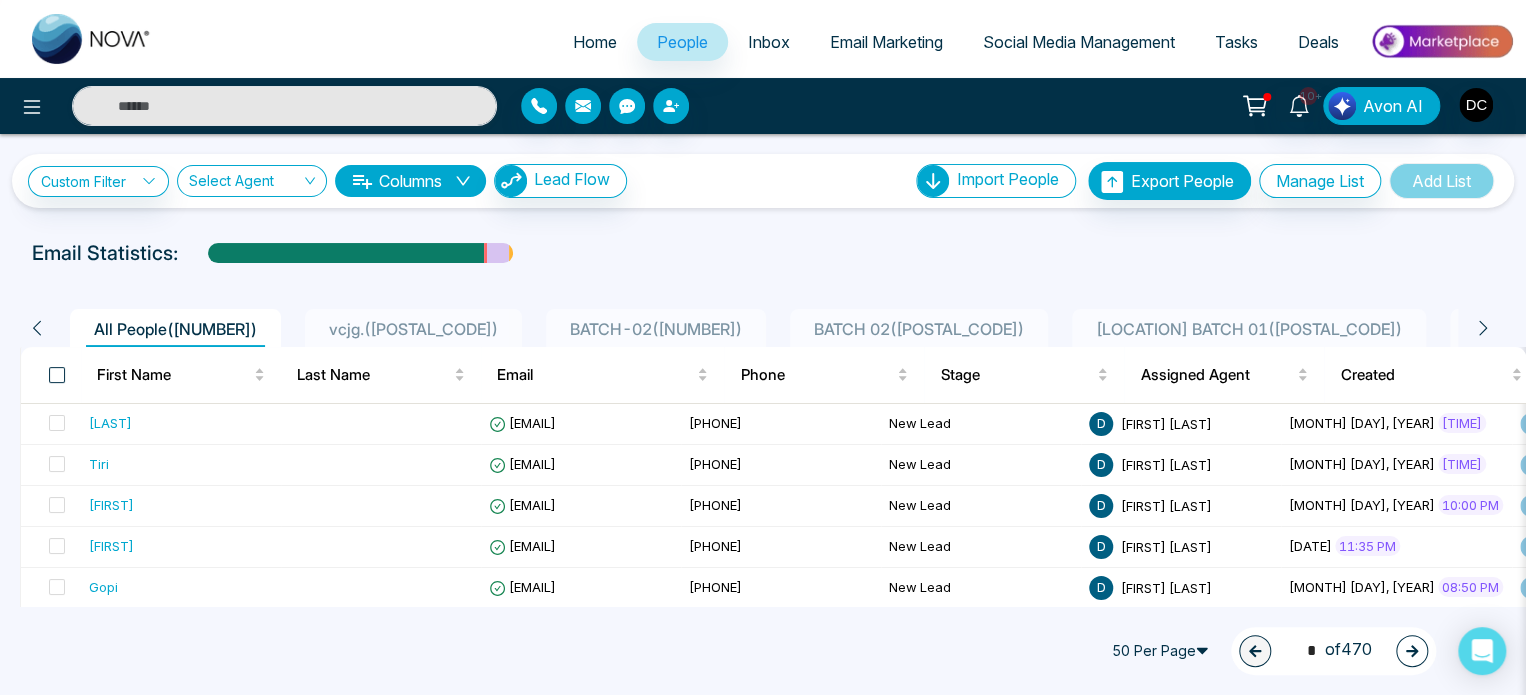 click at bounding box center [57, 375] 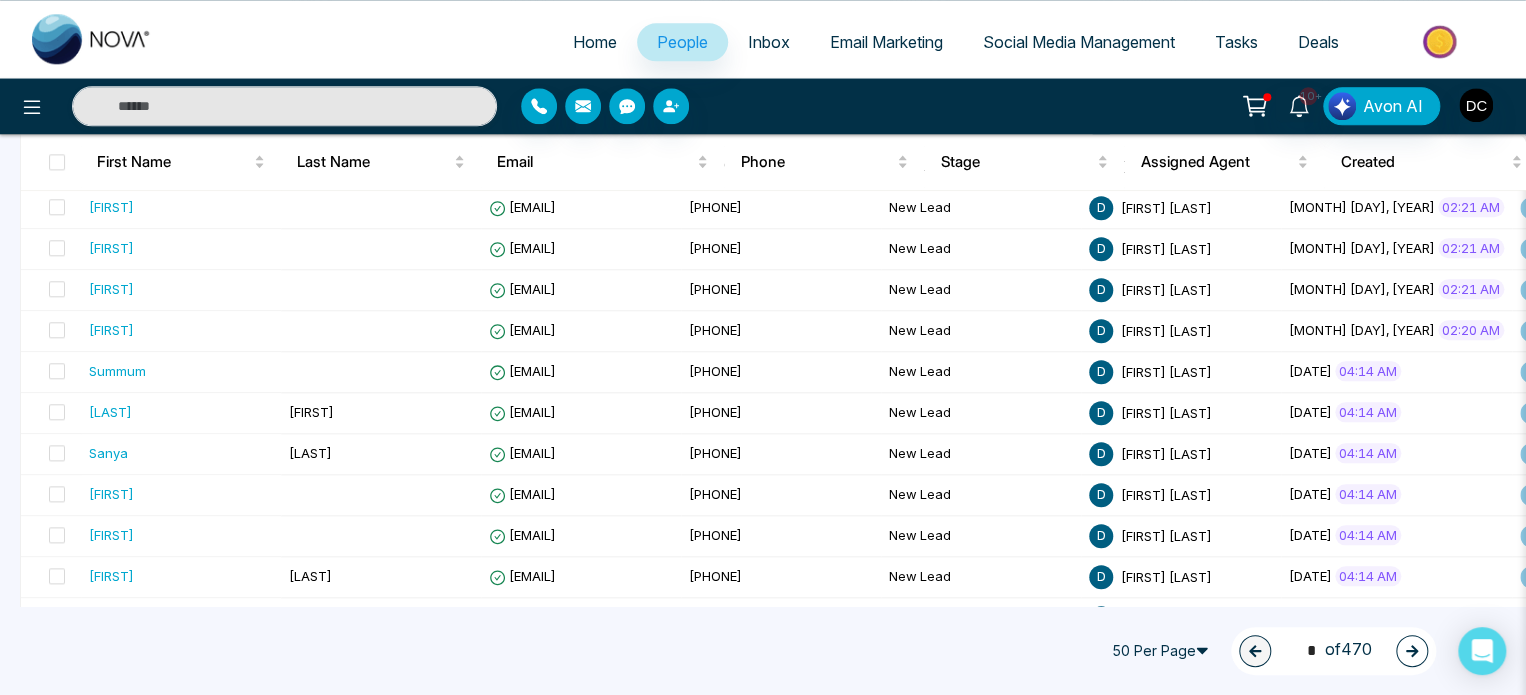 scroll, scrollTop: 1846, scrollLeft: 0, axis: vertical 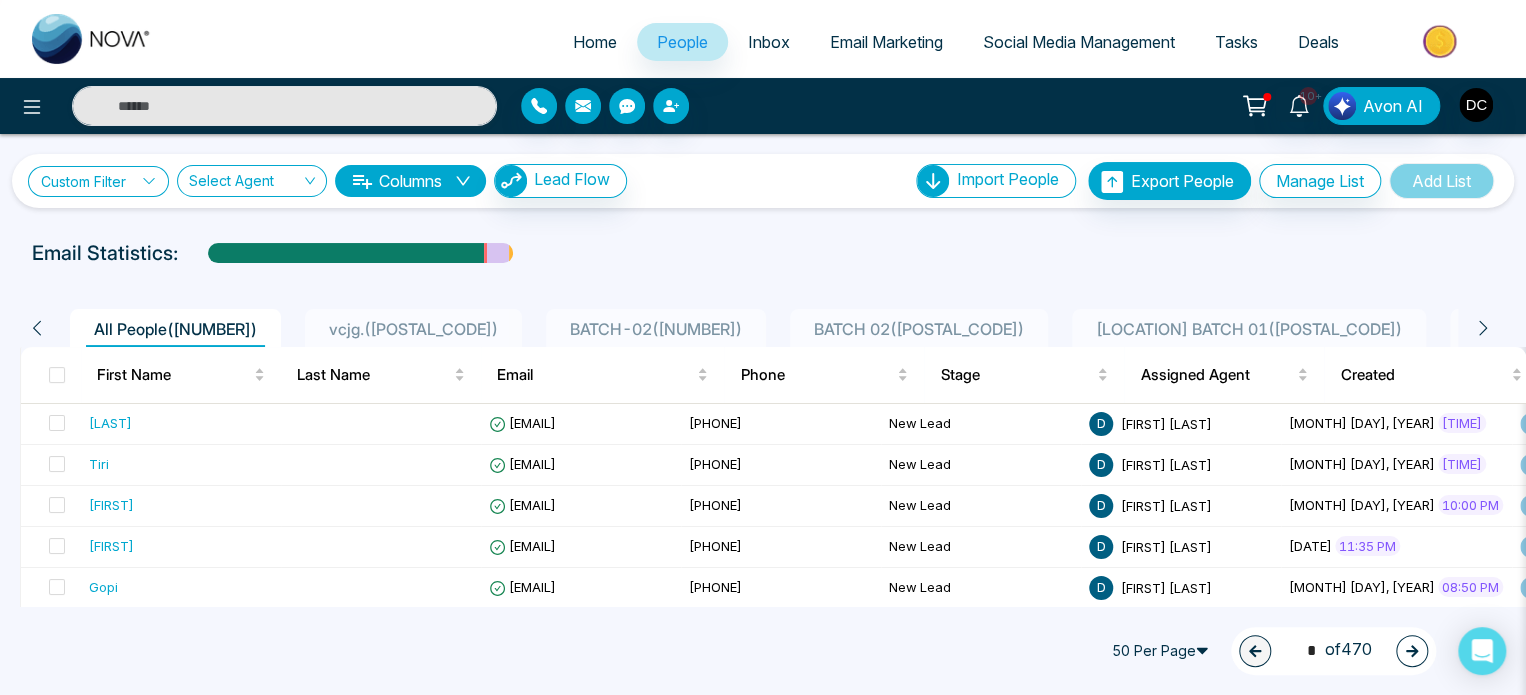 click on "Custom Filter" at bounding box center [98, 181] 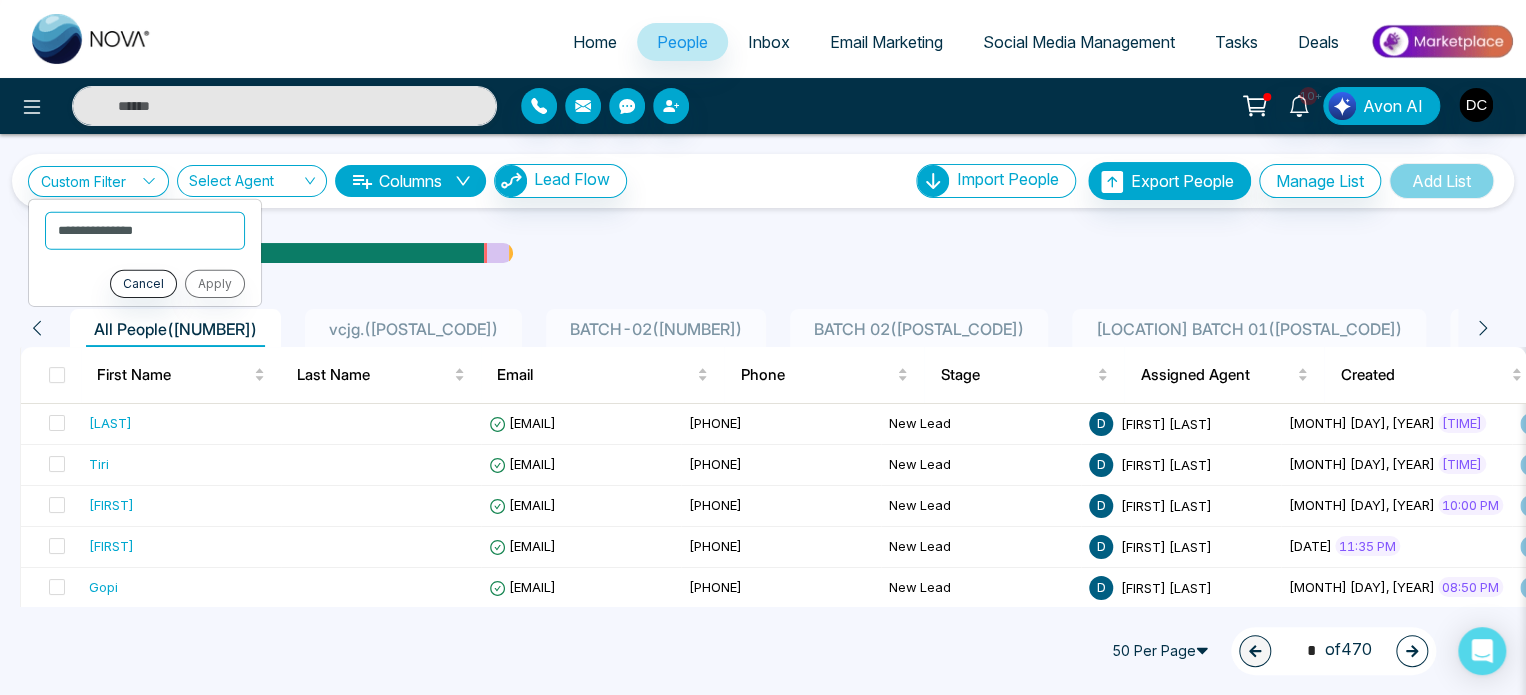 click on "**********" at bounding box center [763, 1343] 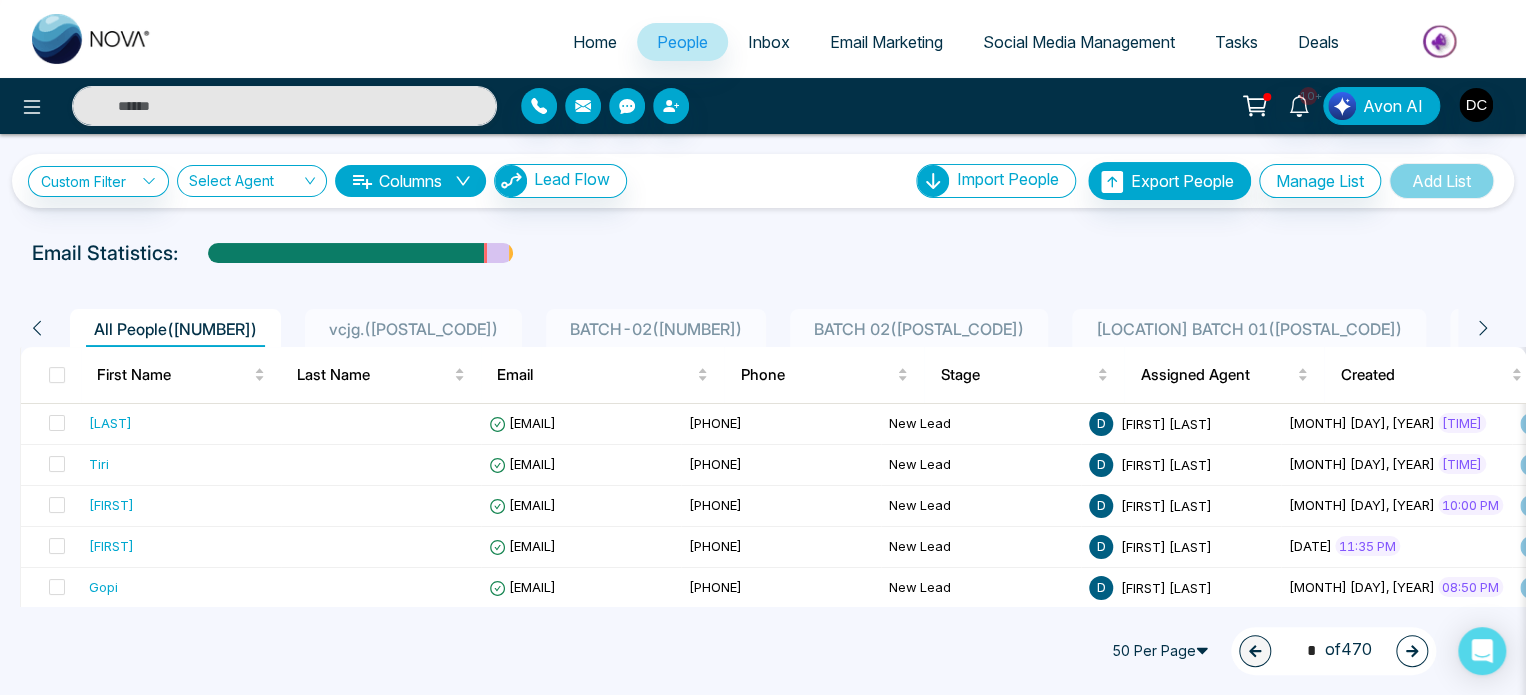 click on "[POSTAL_CODE]" at bounding box center (413, 329) 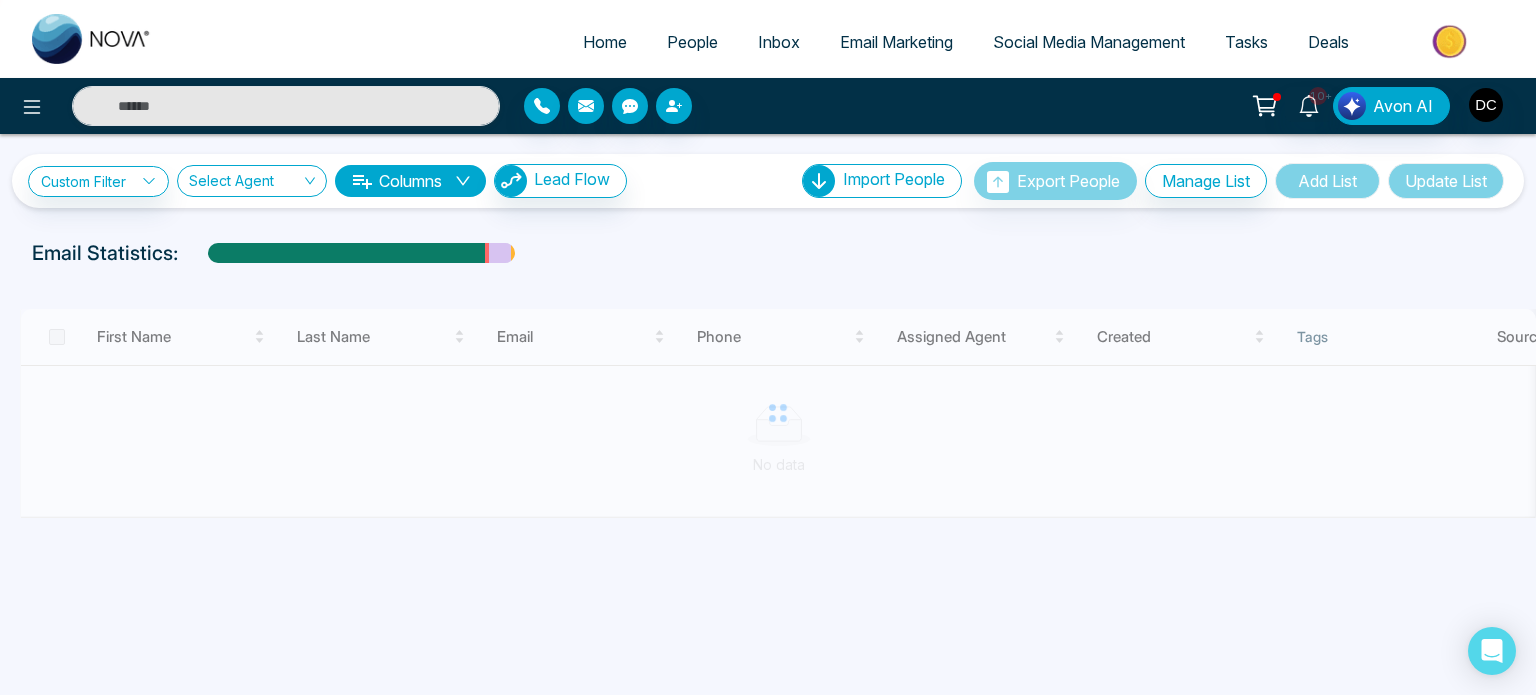 click on "Email Marketing" at bounding box center [896, 42] 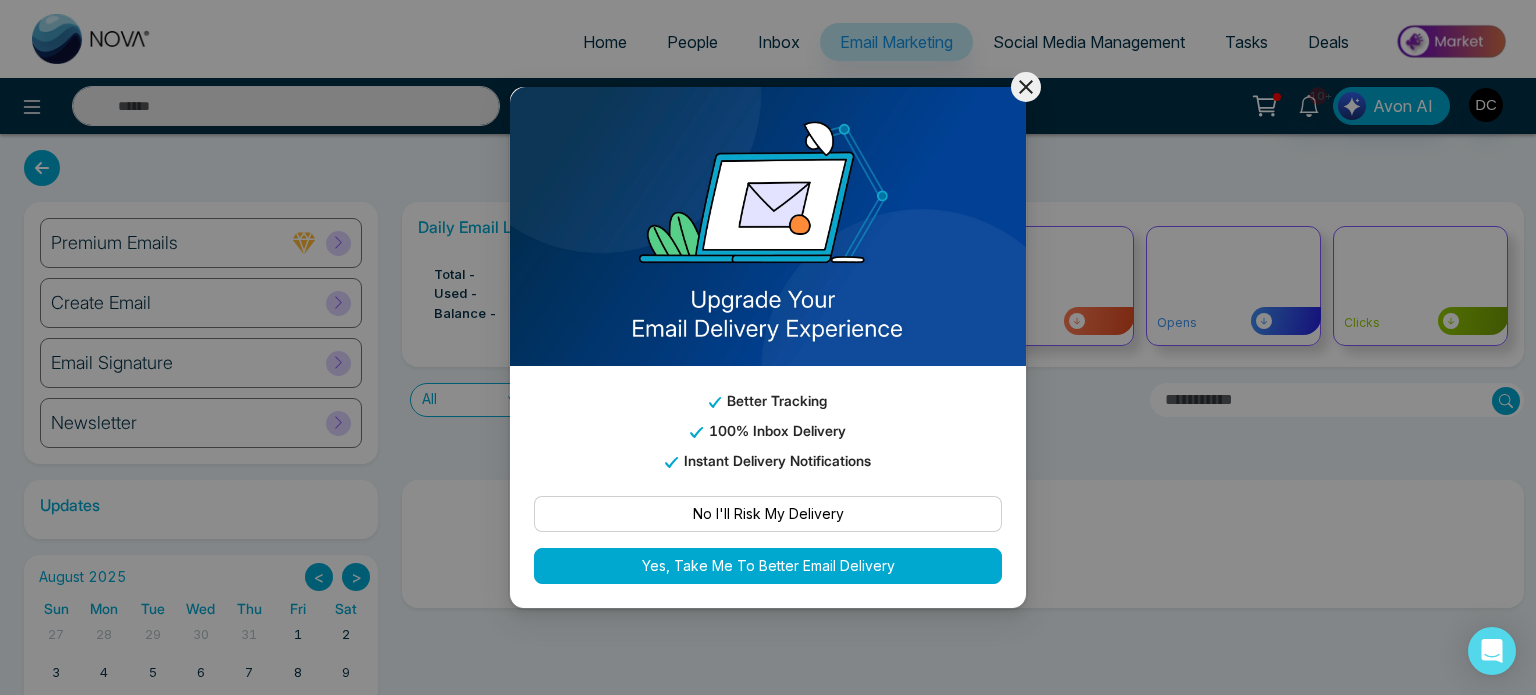 click at bounding box center (768, 227) 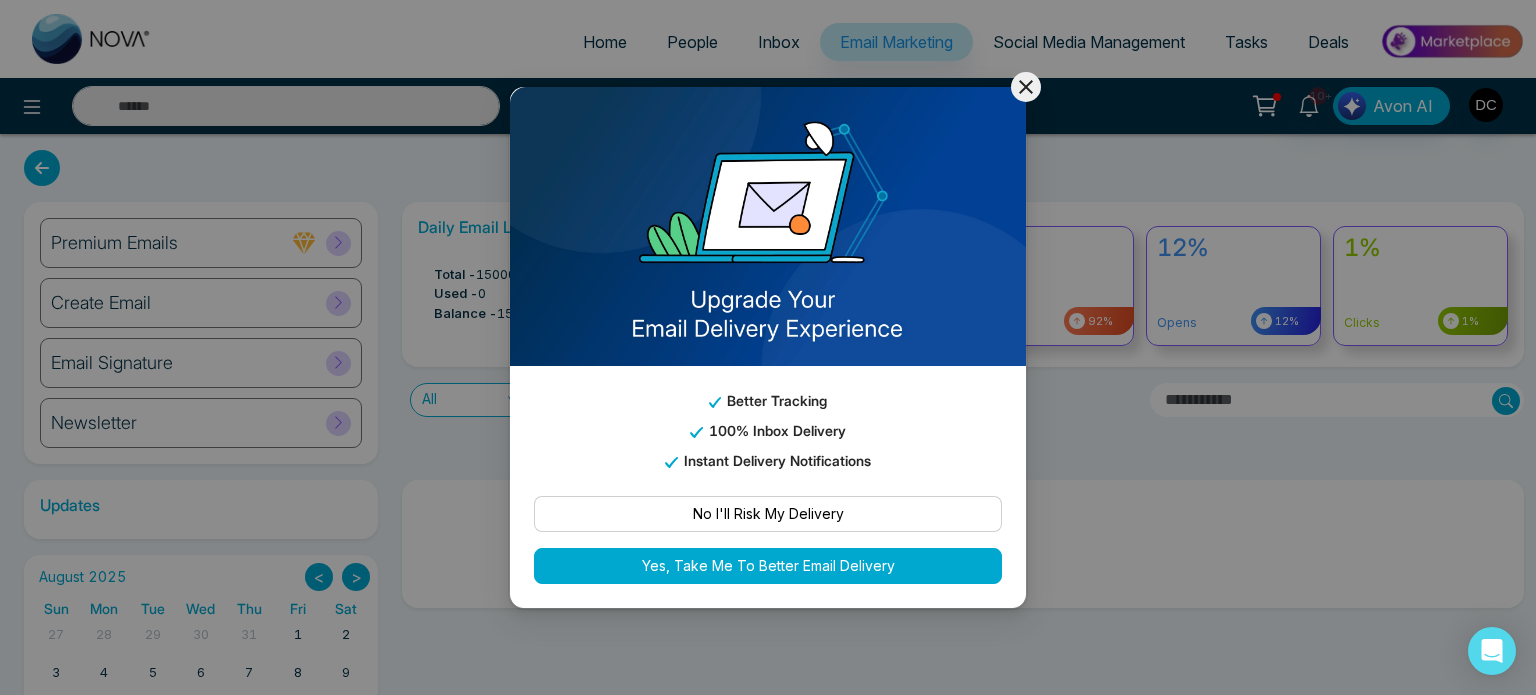 click 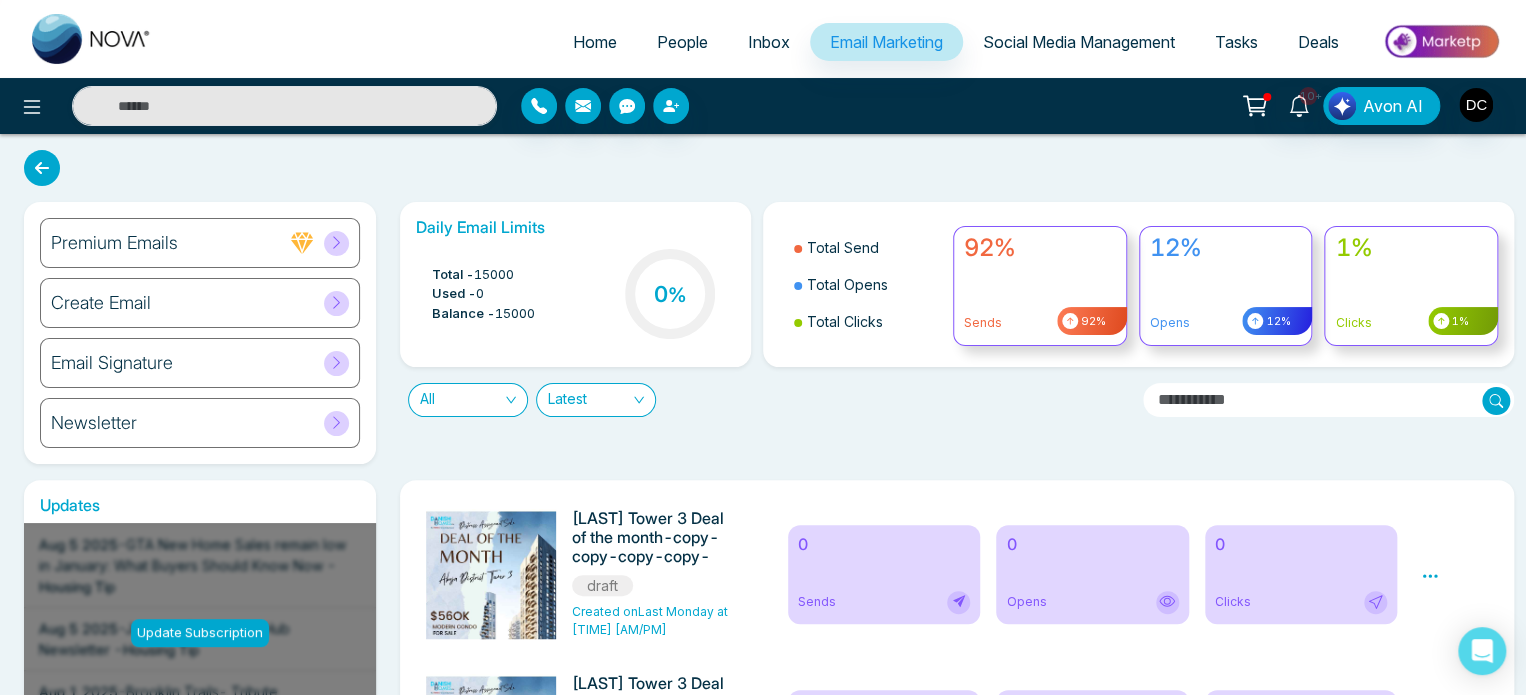 click on "Newsletter" at bounding box center [200, 423] 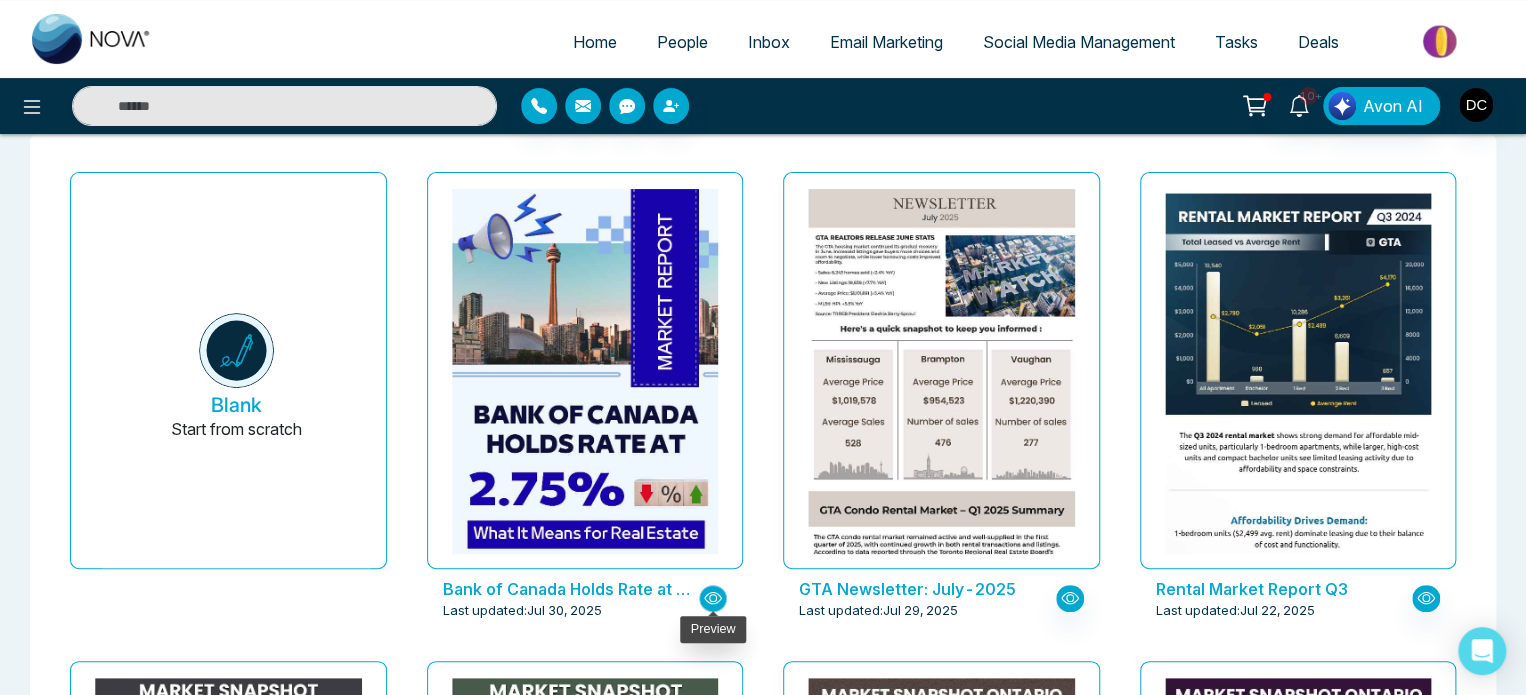 click 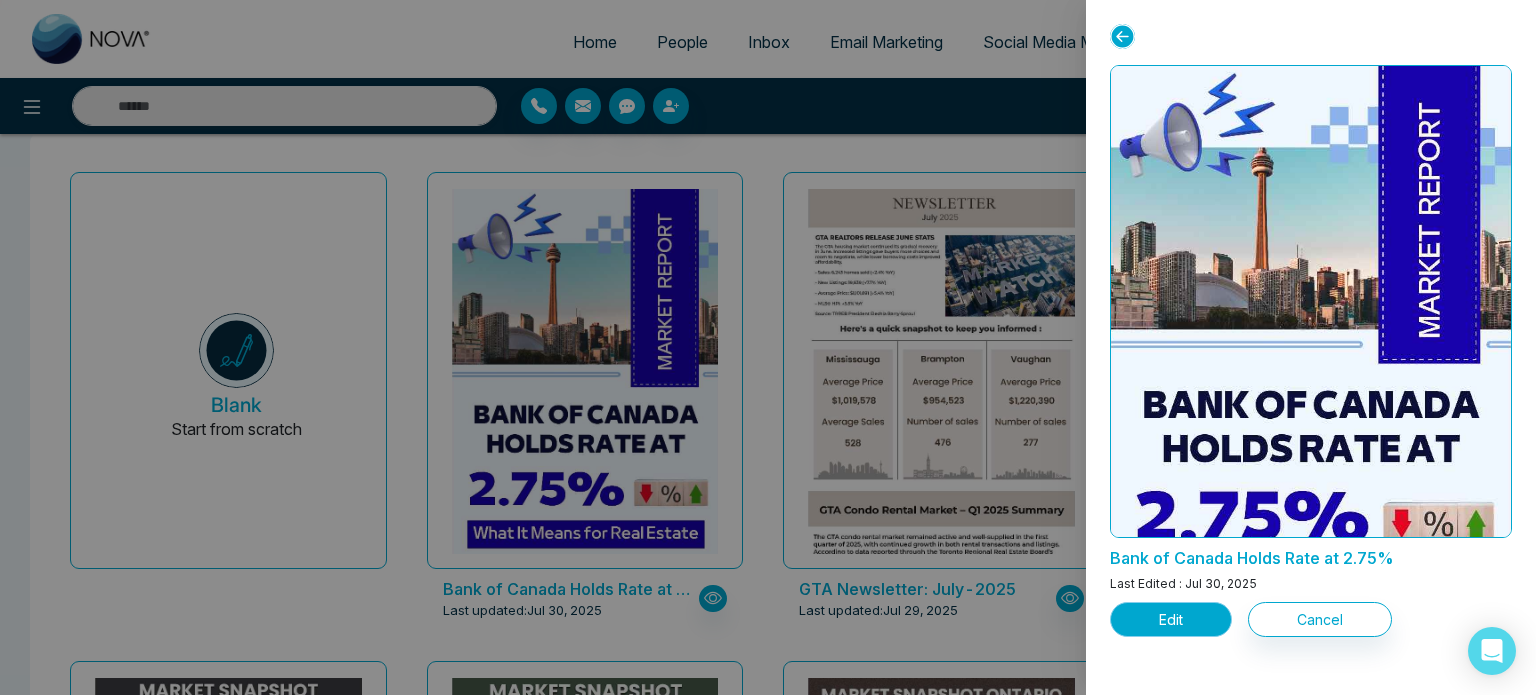 click on "Edit" at bounding box center (1171, 619) 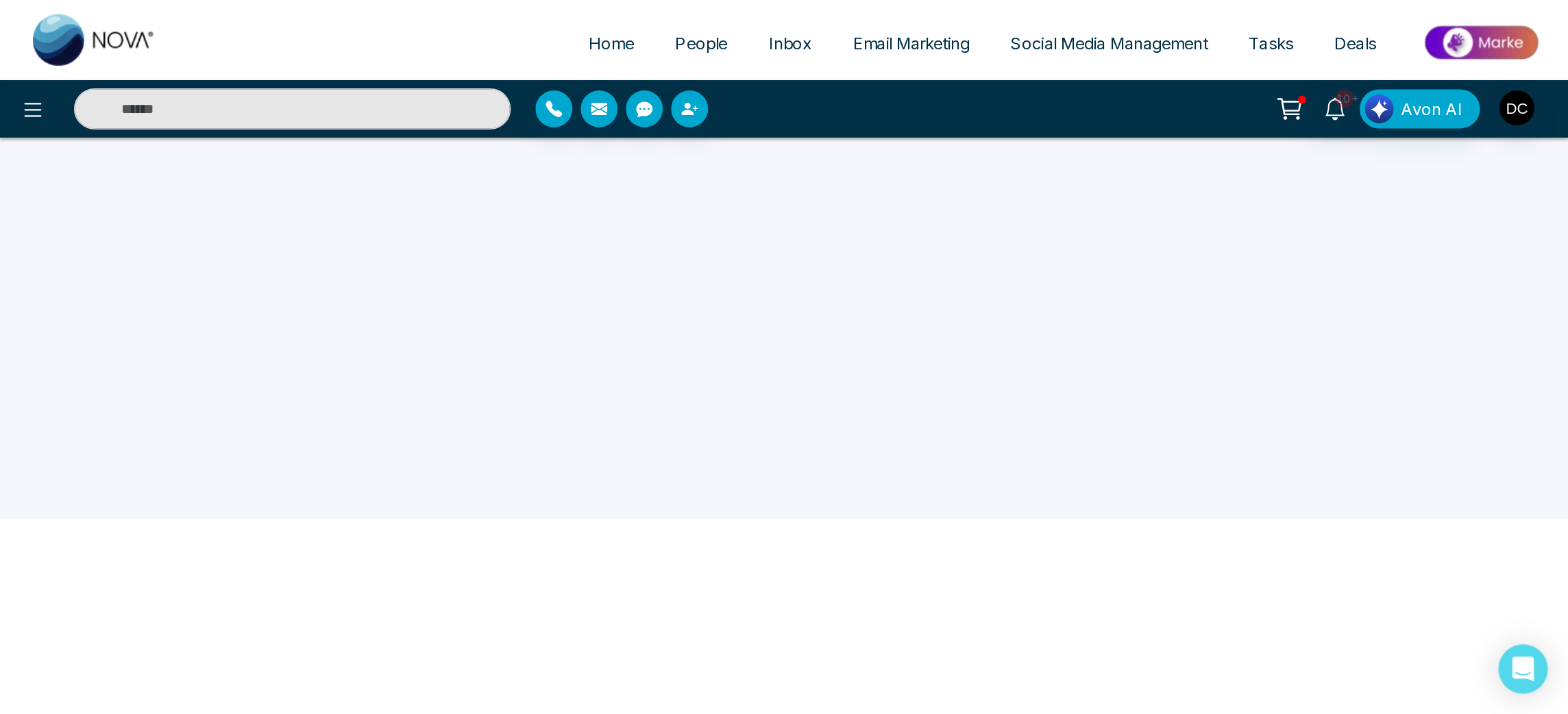 scroll, scrollTop: 0, scrollLeft: 0, axis: both 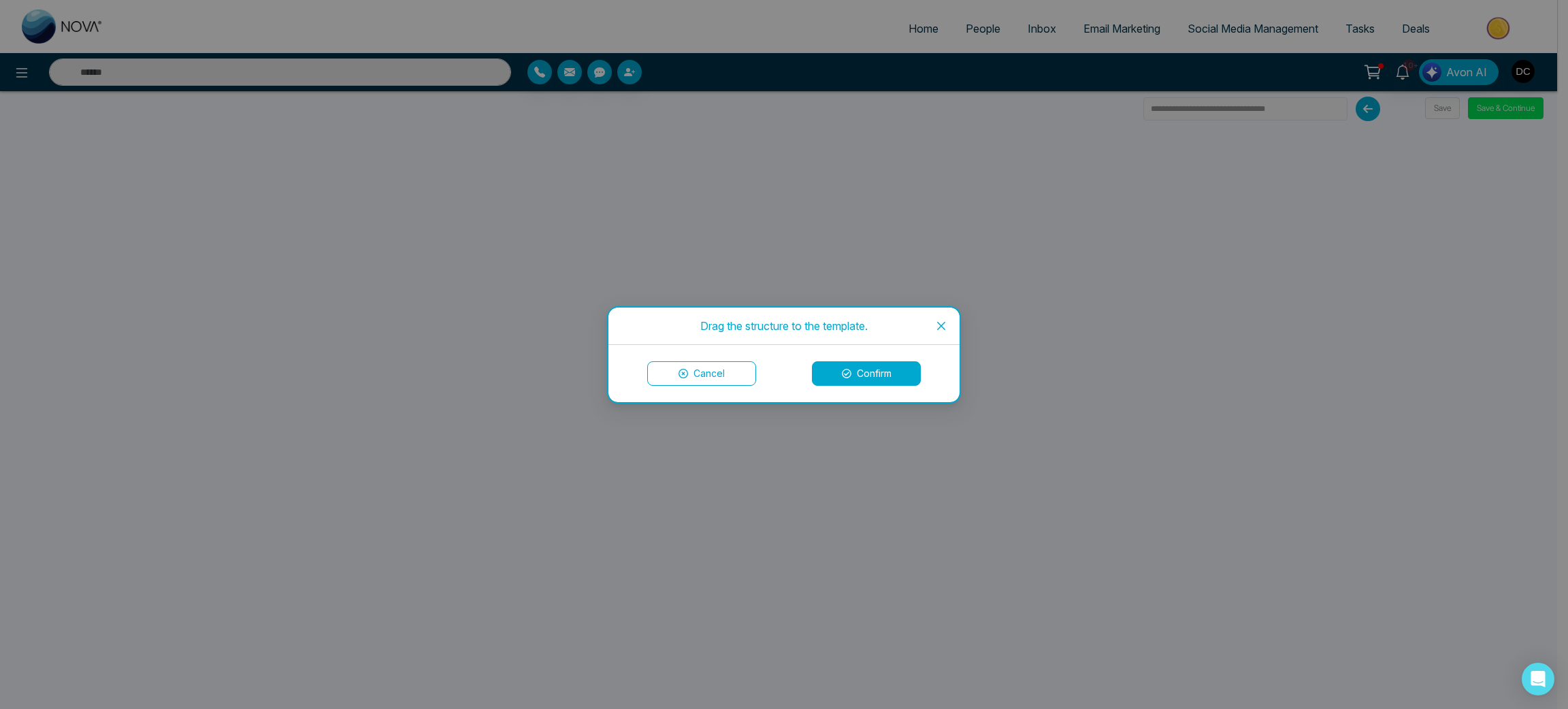 click on "Cancel" at bounding box center (702, 374) 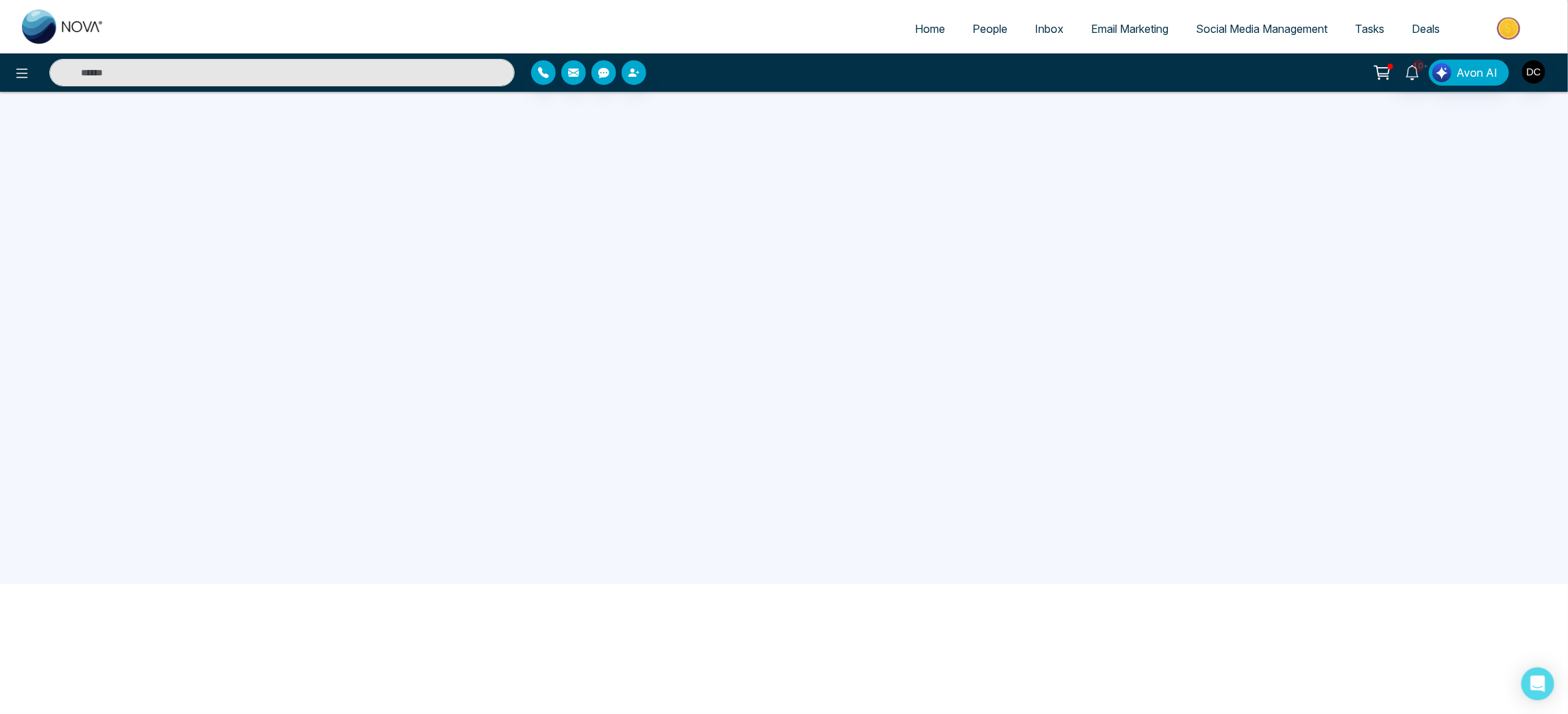 scroll, scrollTop: 27, scrollLeft: 0, axis: vertical 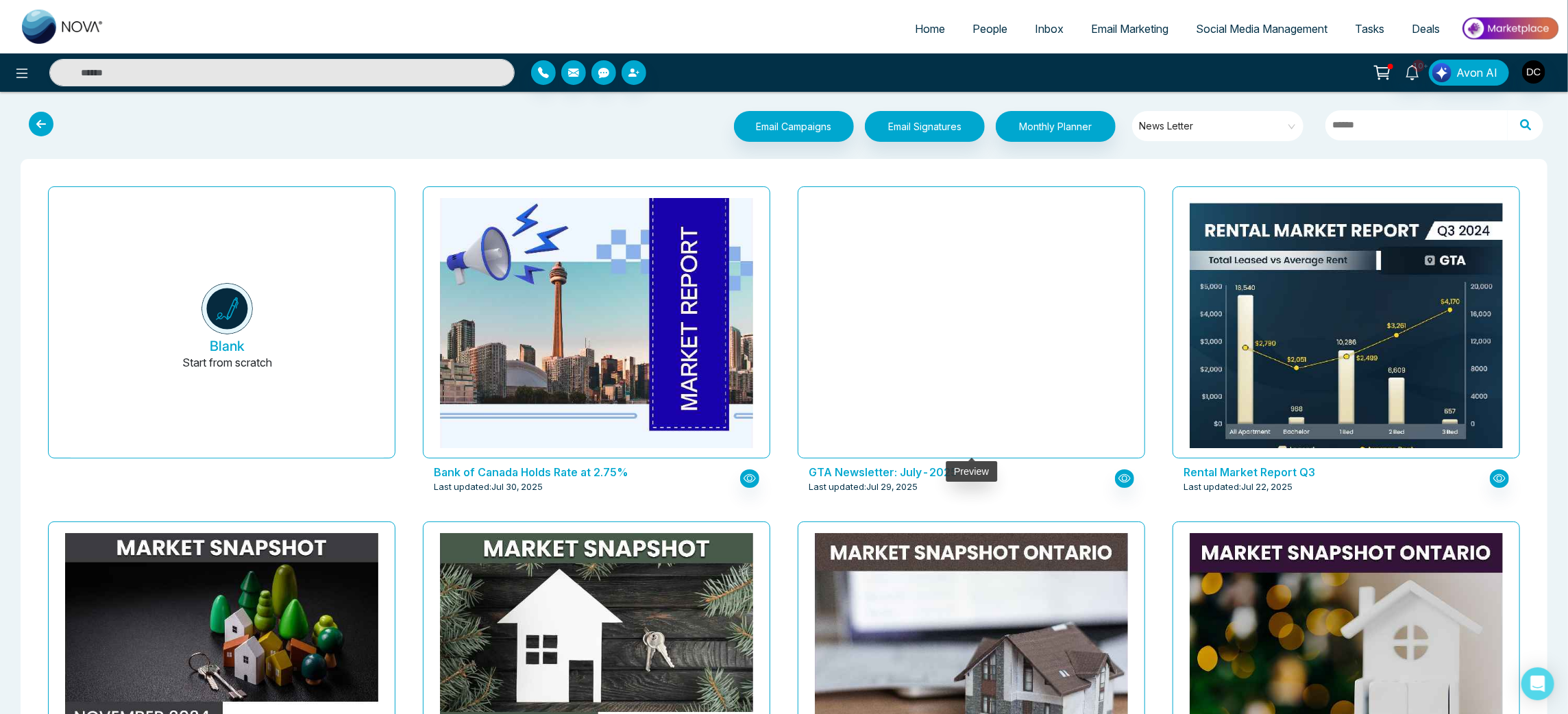 click at bounding box center (972, -820) 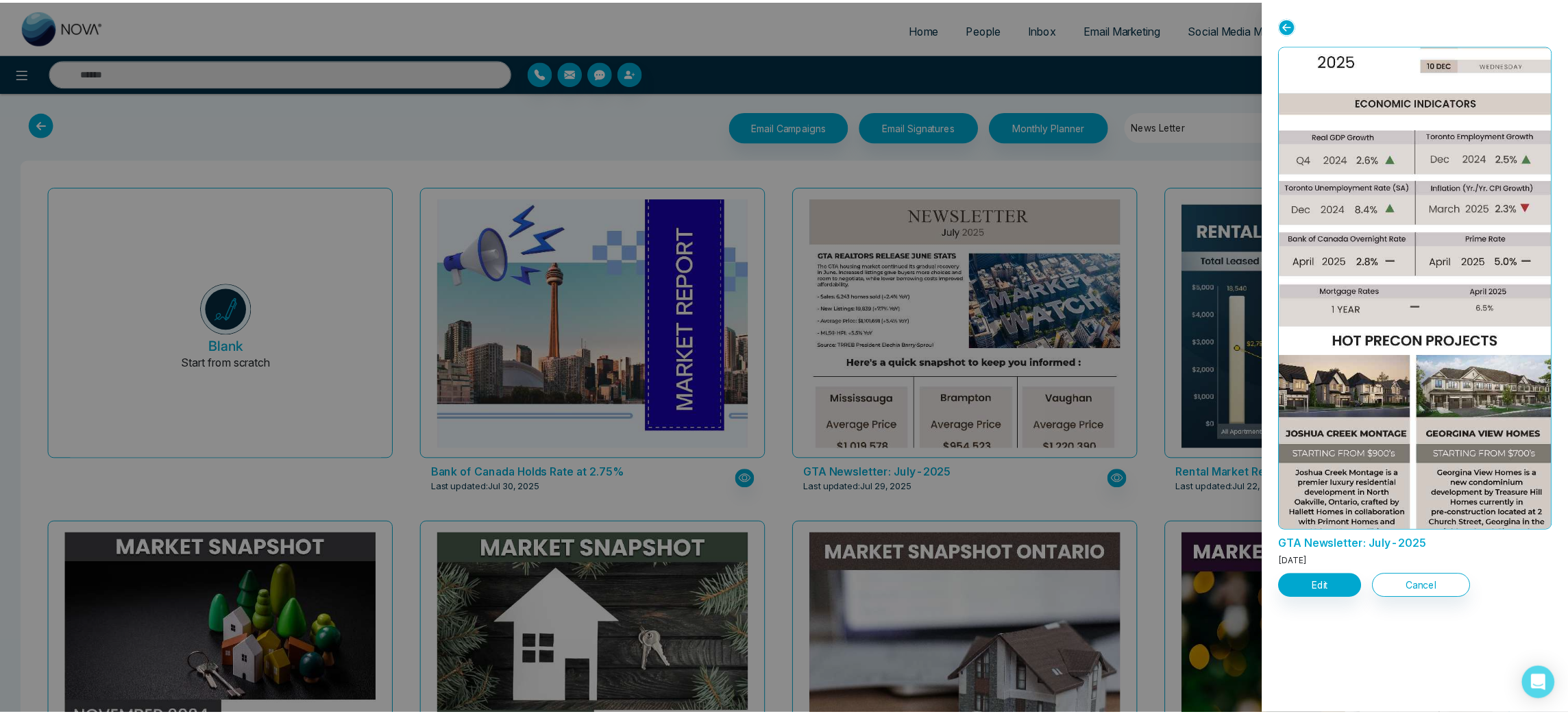 scroll, scrollTop: 1117, scrollLeft: 0, axis: vertical 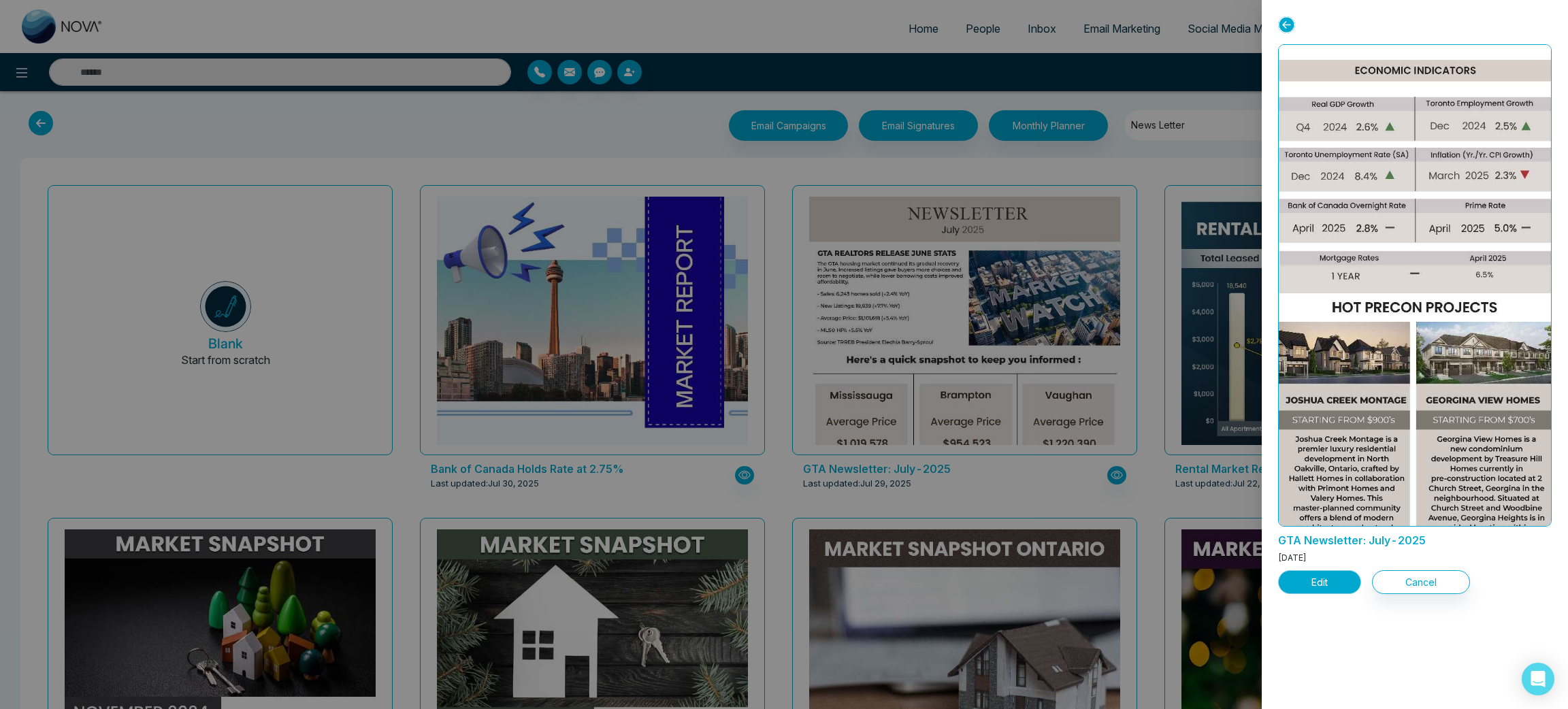 click on "Edit" at bounding box center (1320, 582) 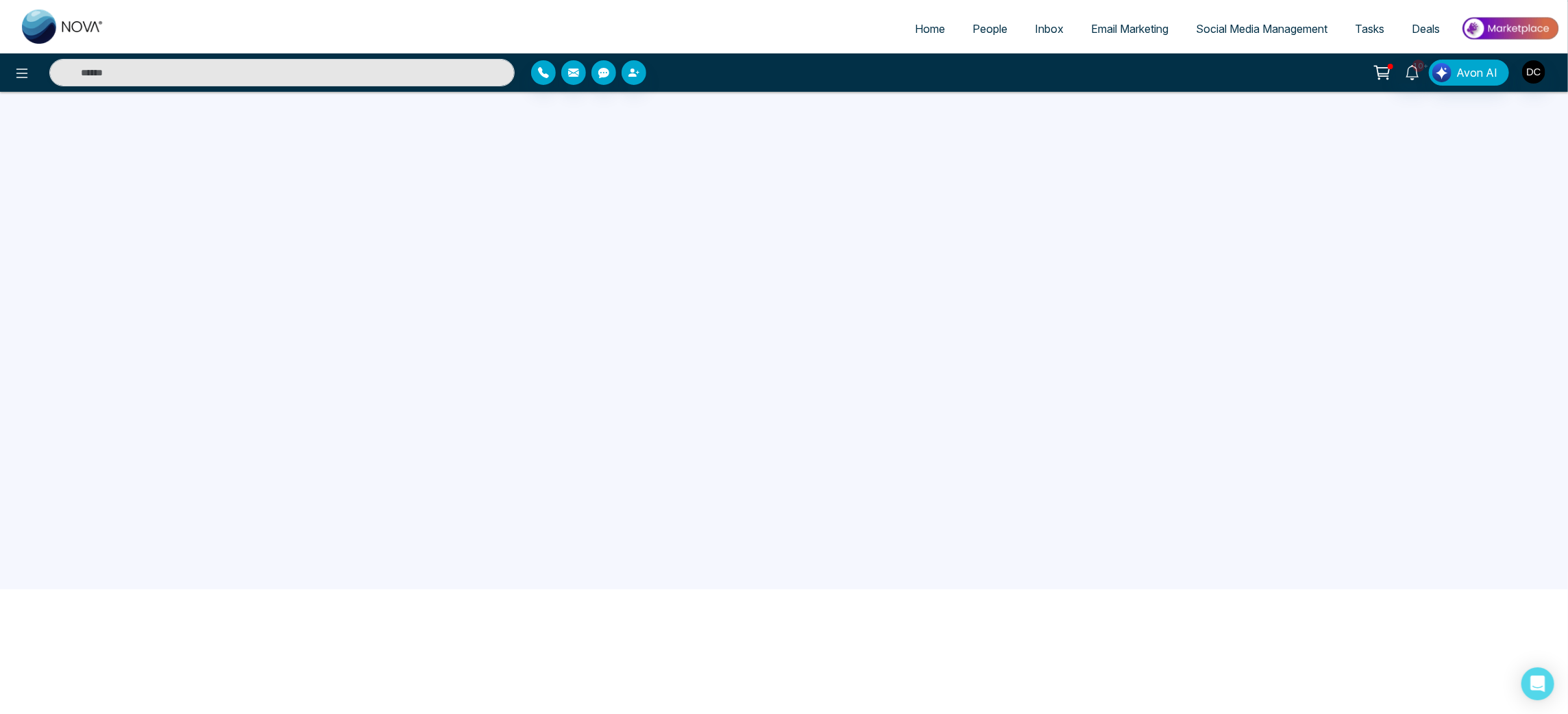 scroll, scrollTop: 130, scrollLeft: 0, axis: vertical 